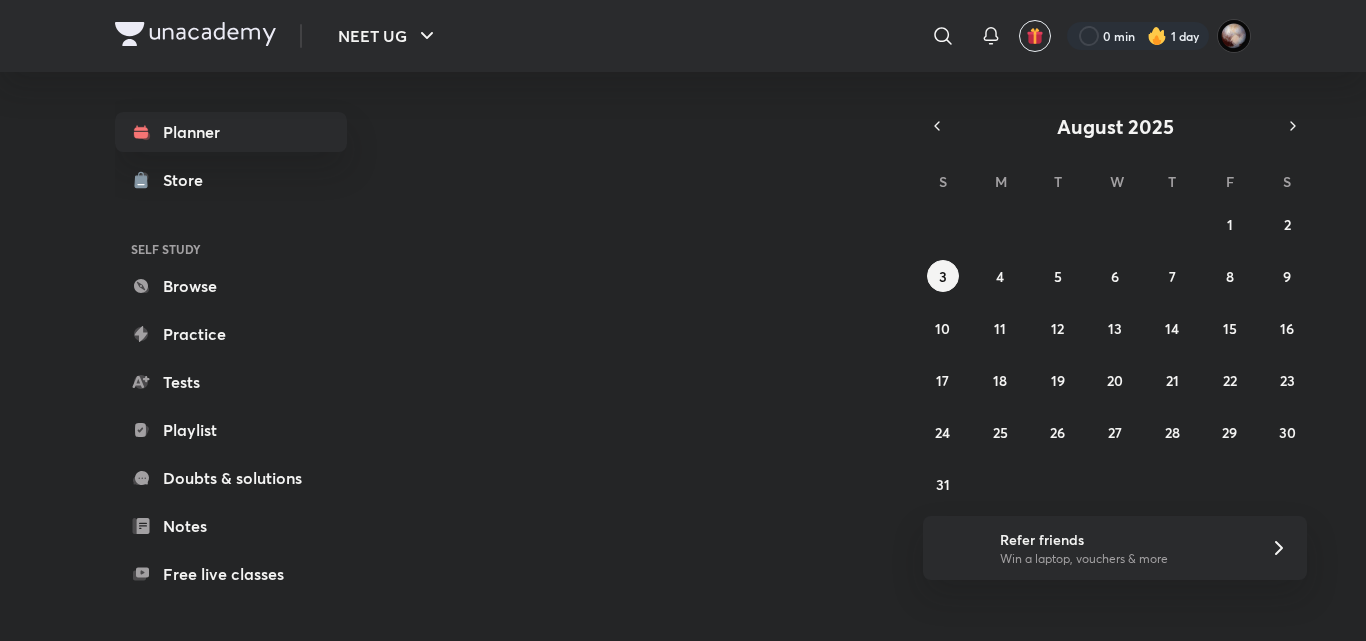 scroll, scrollTop: 0, scrollLeft: 0, axis: both 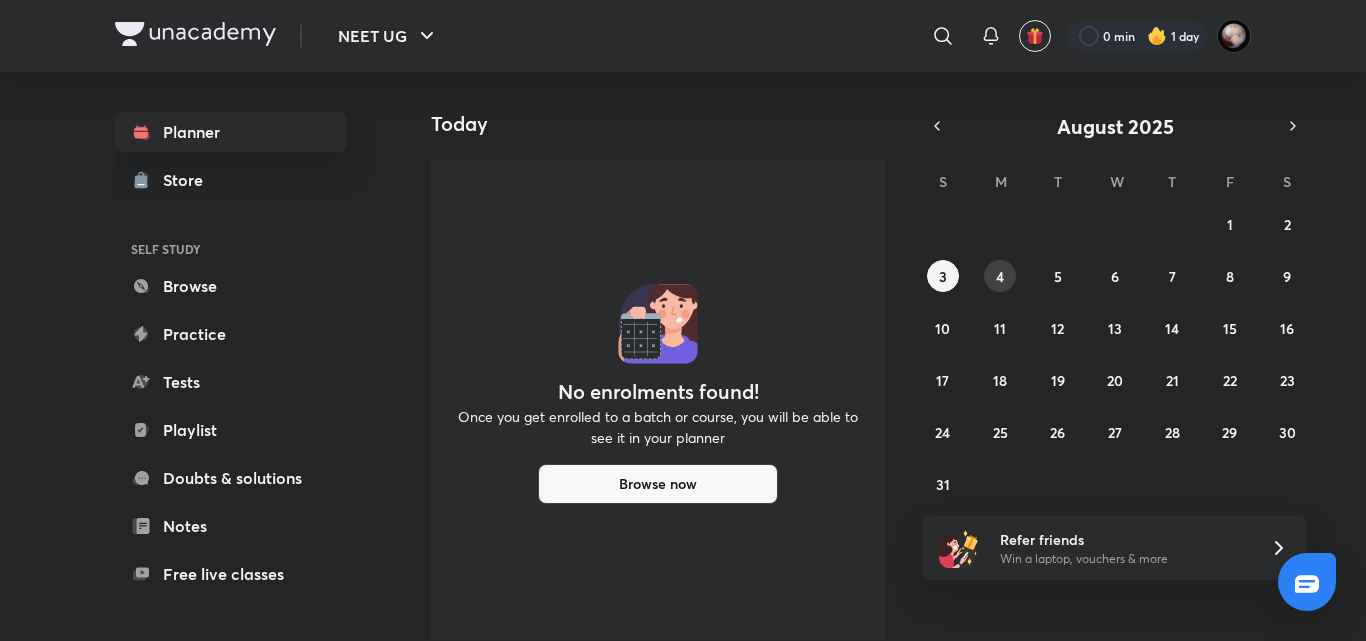 click on "4" at bounding box center (1000, 276) 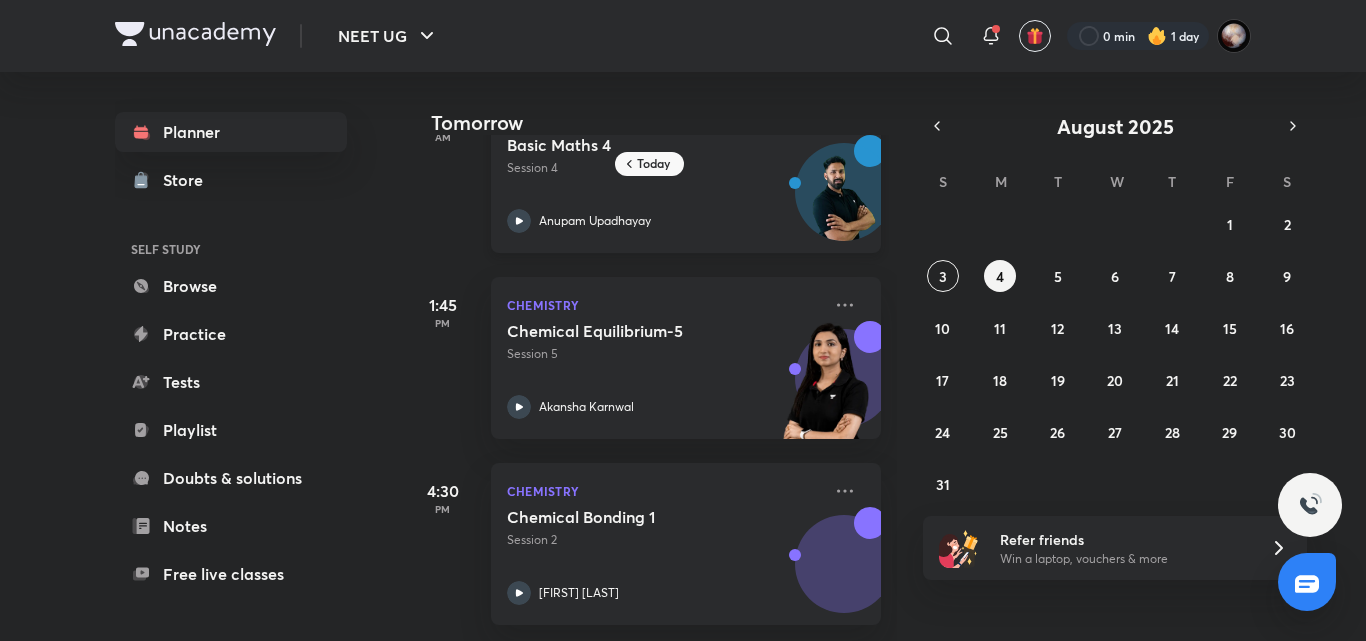 scroll, scrollTop: 0, scrollLeft: 0, axis: both 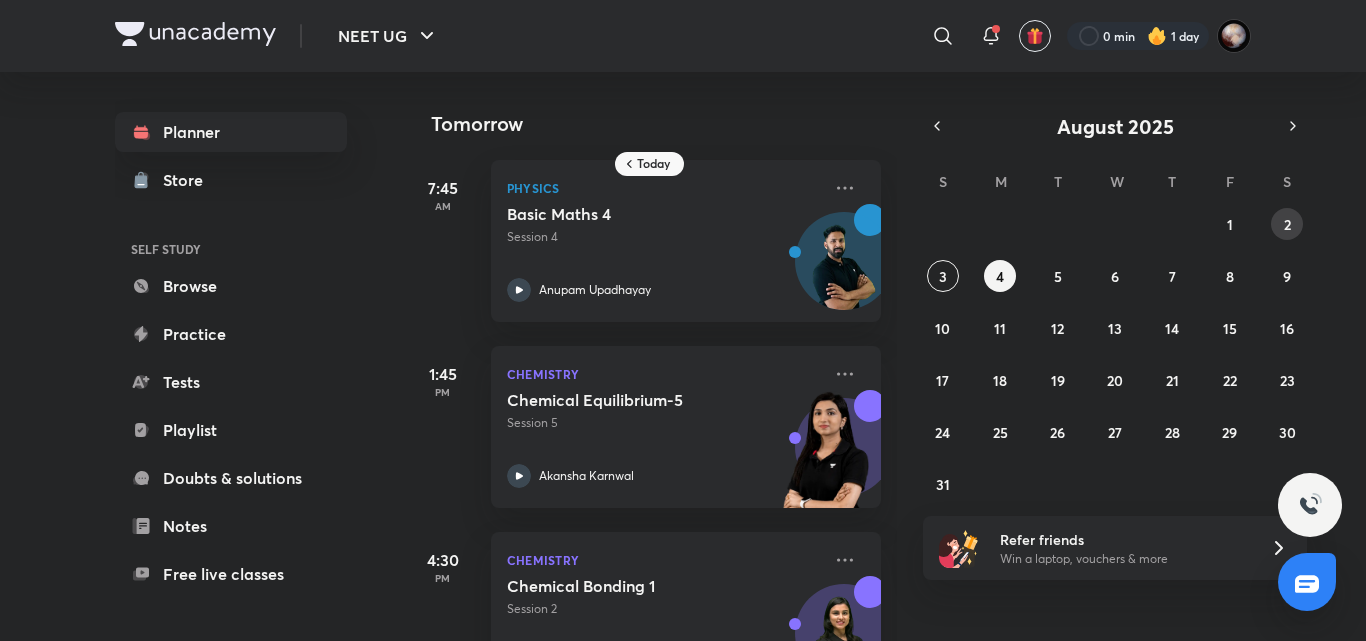 click on "2" at bounding box center (1287, 224) 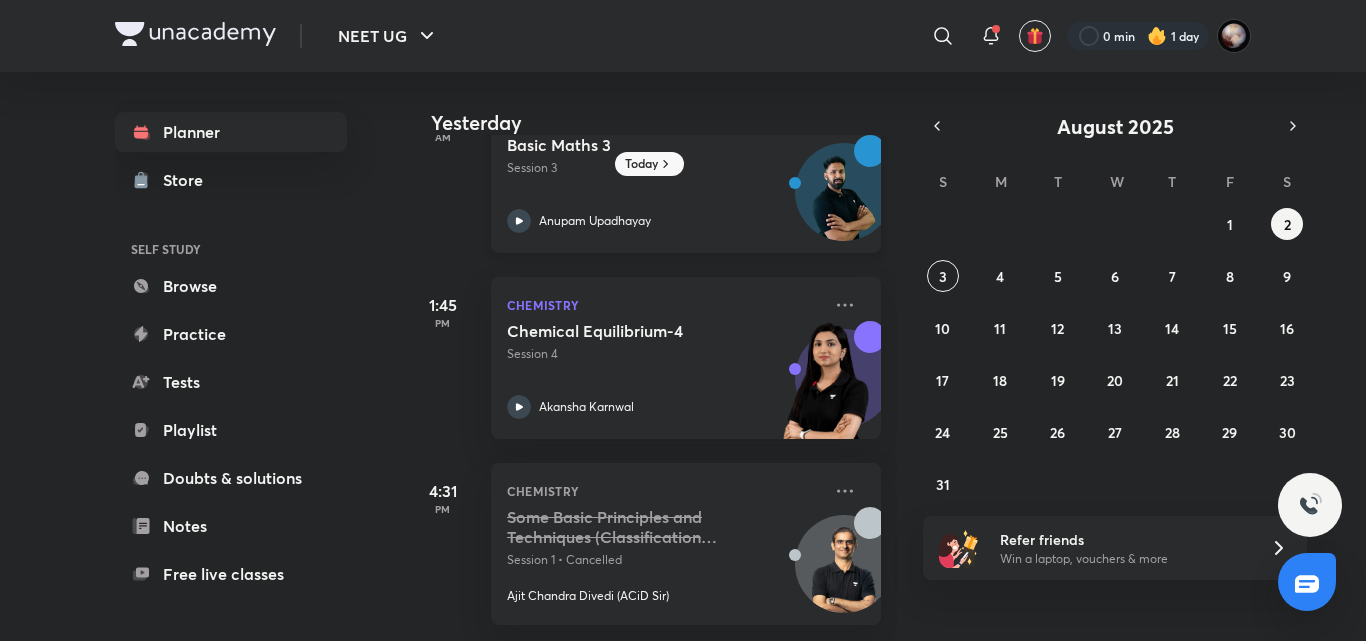 scroll, scrollTop: 0, scrollLeft: 0, axis: both 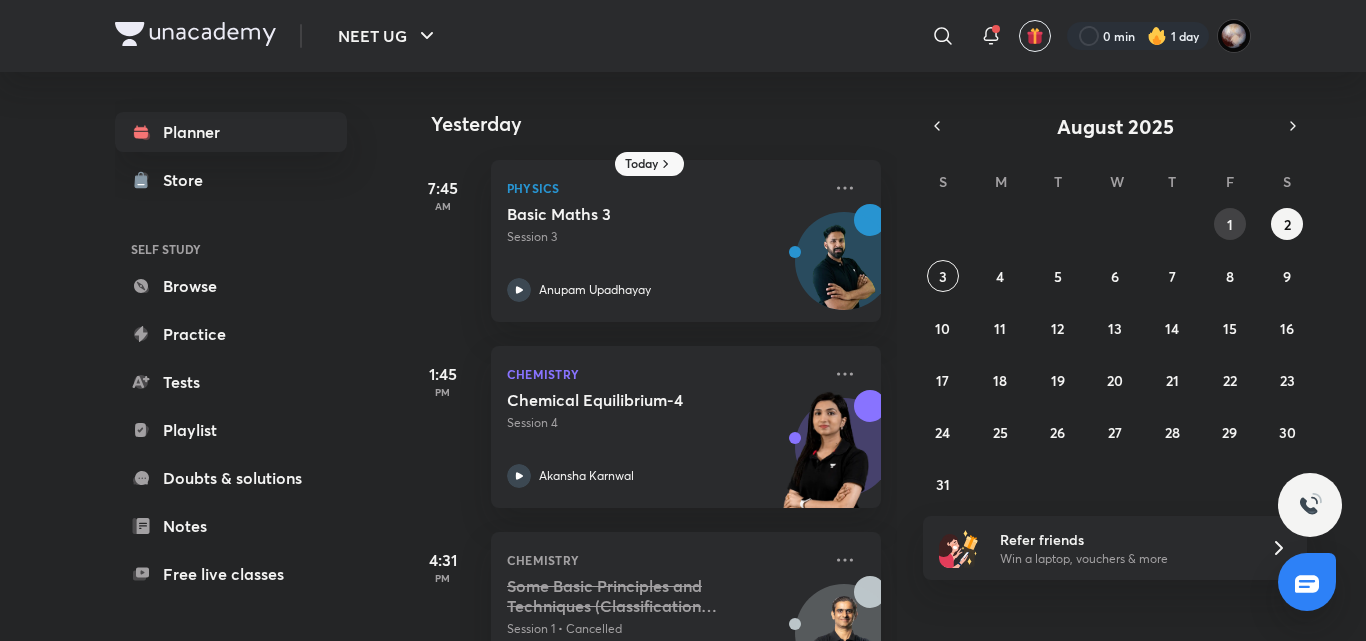 click on "1" at bounding box center (1230, 224) 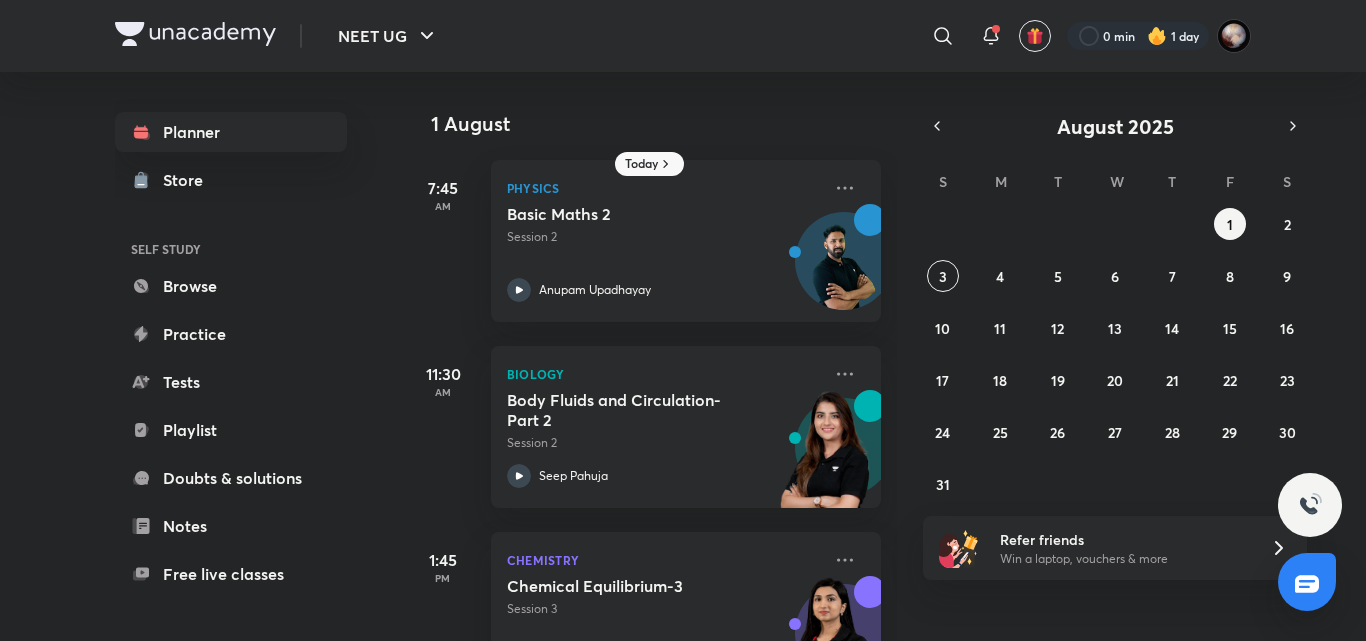 scroll, scrollTop: 270, scrollLeft: 0, axis: vertical 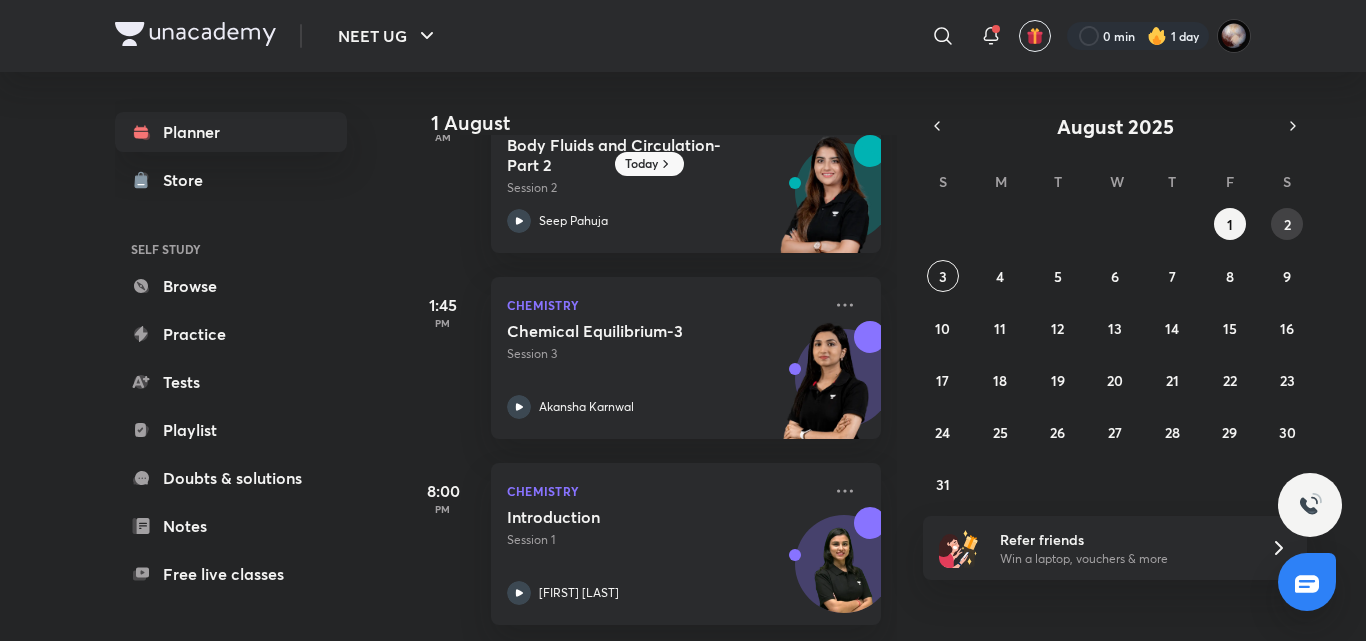 click on "2" at bounding box center [1287, 224] 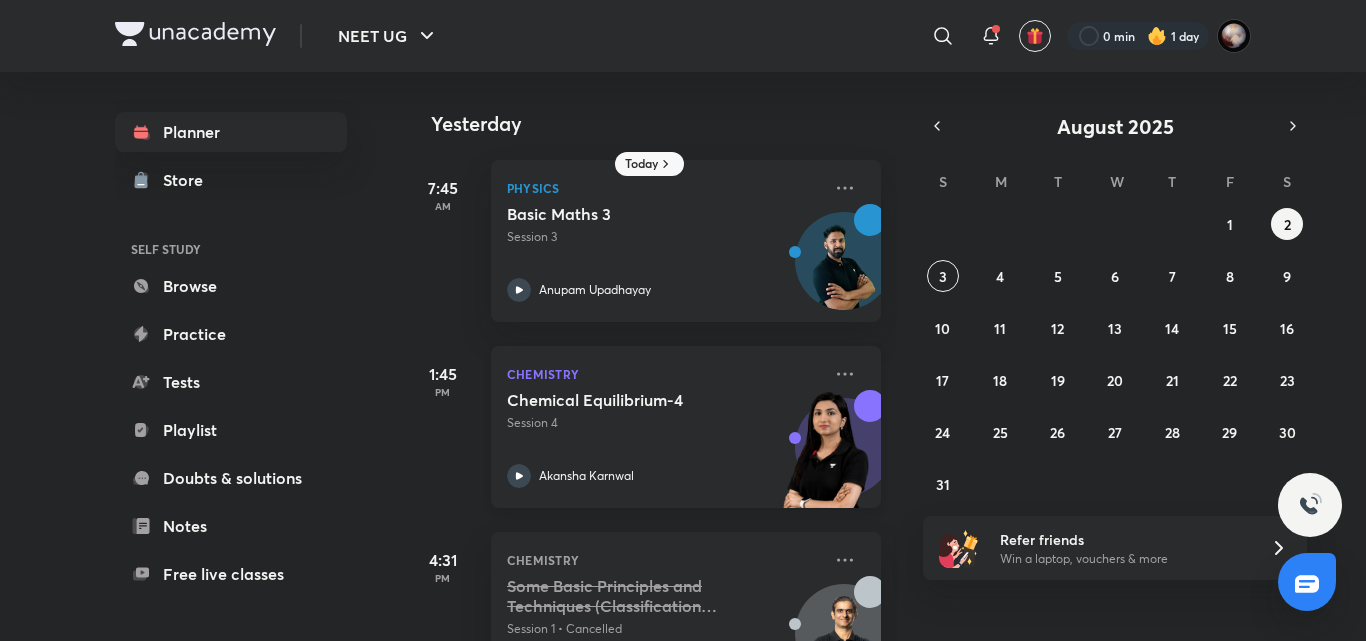 scroll, scrollTop: 84, scrollLeft: 0, axis: vertical 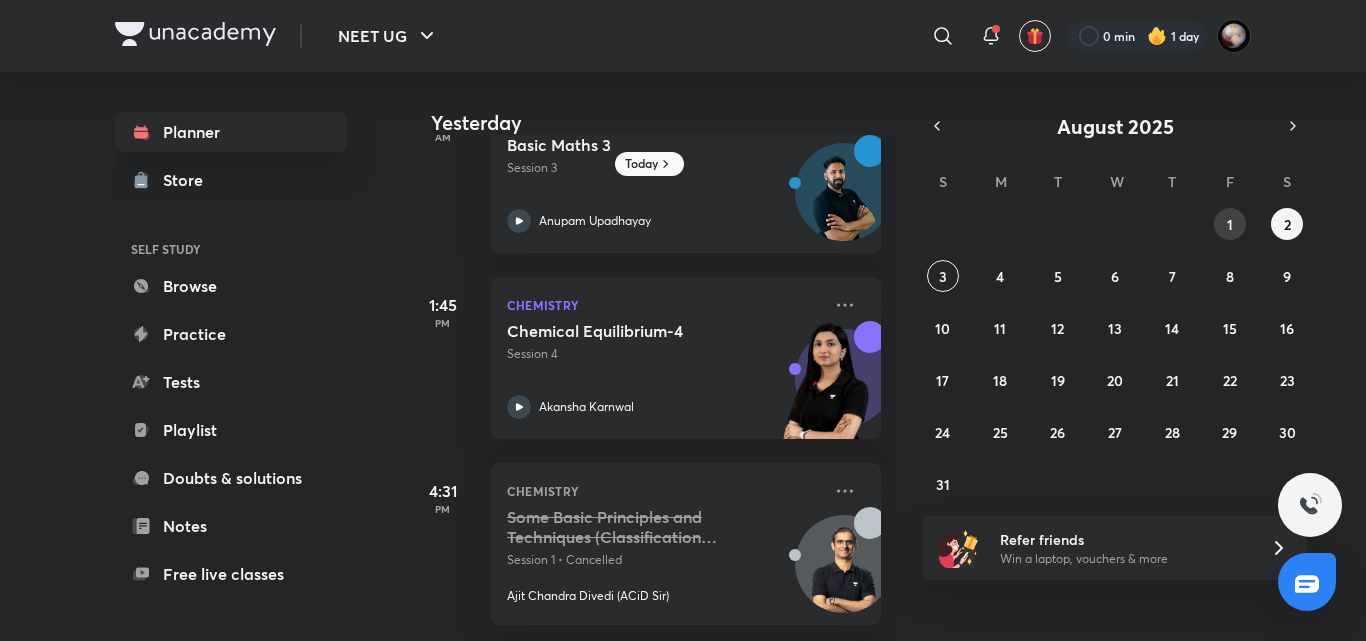 click on "1" at bounding box center (1230, 224) 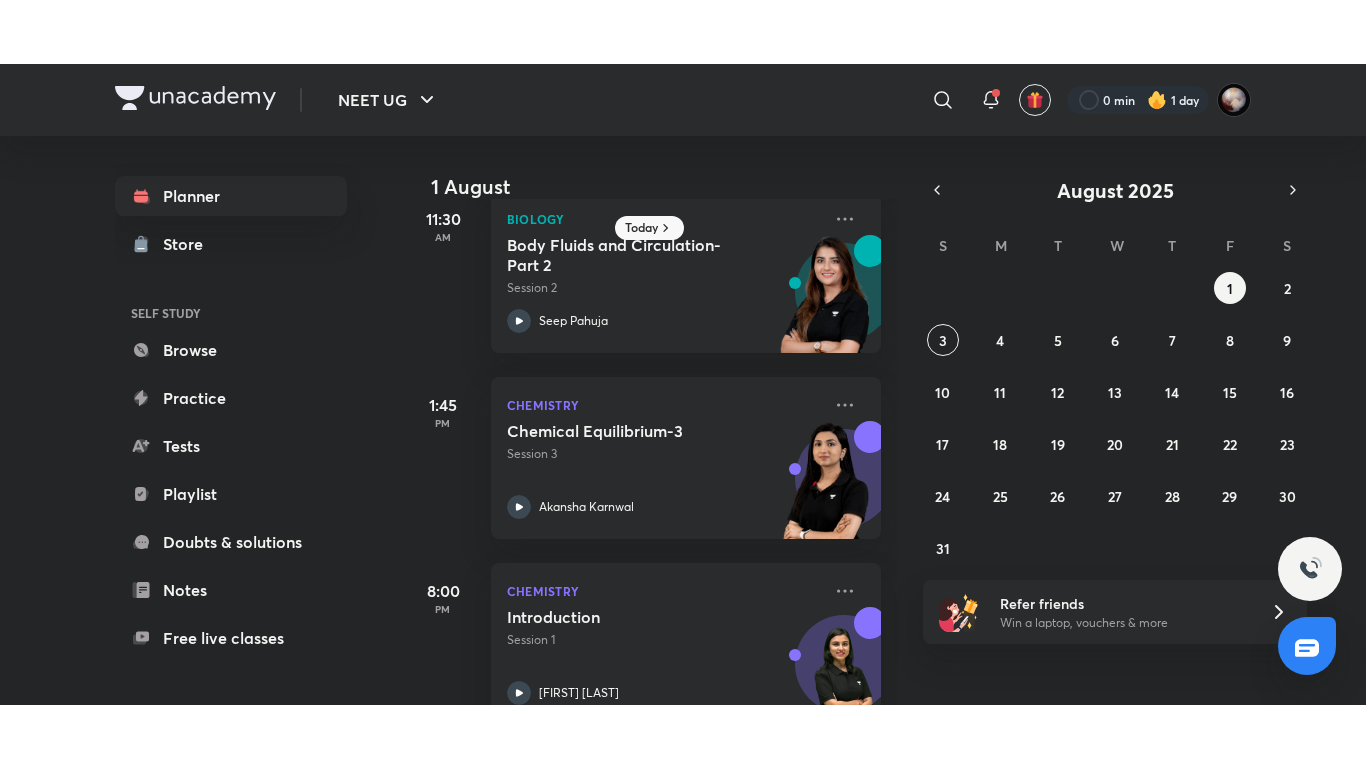 scroll, scrollTop: 223, scrollLeft: 0, axis: vertical 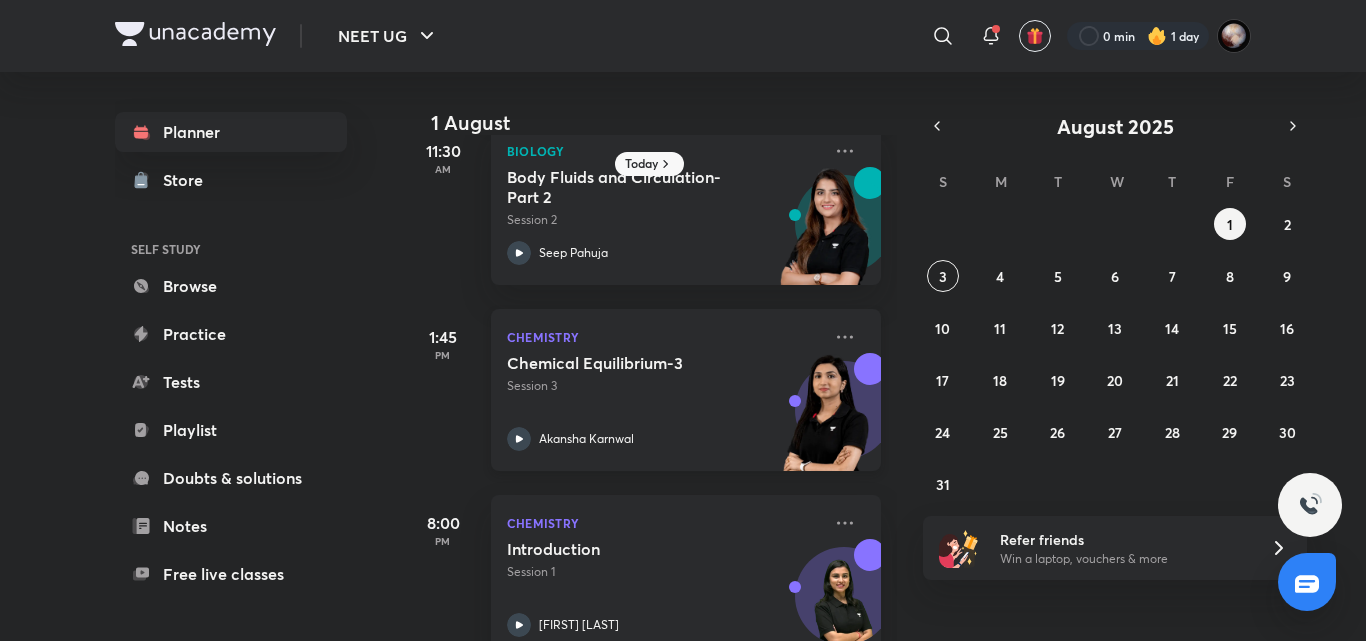 click 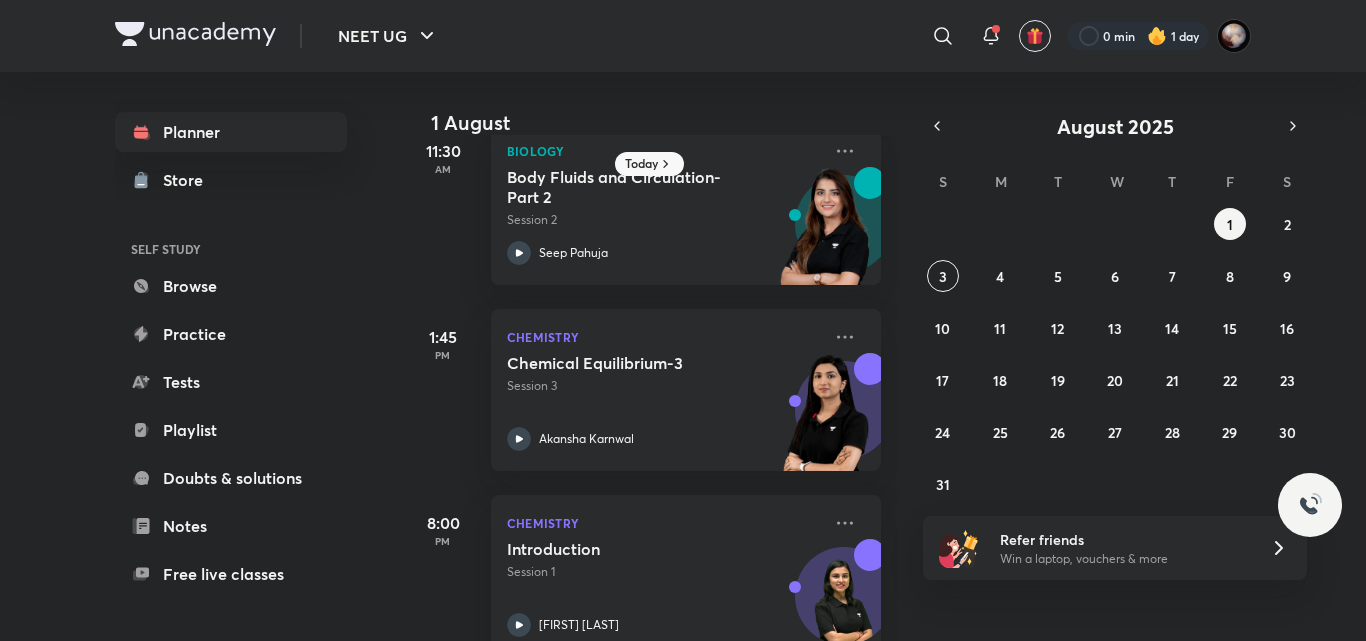 scroll, scrollTop: 143, scrollLeft: 0, axis: vertical 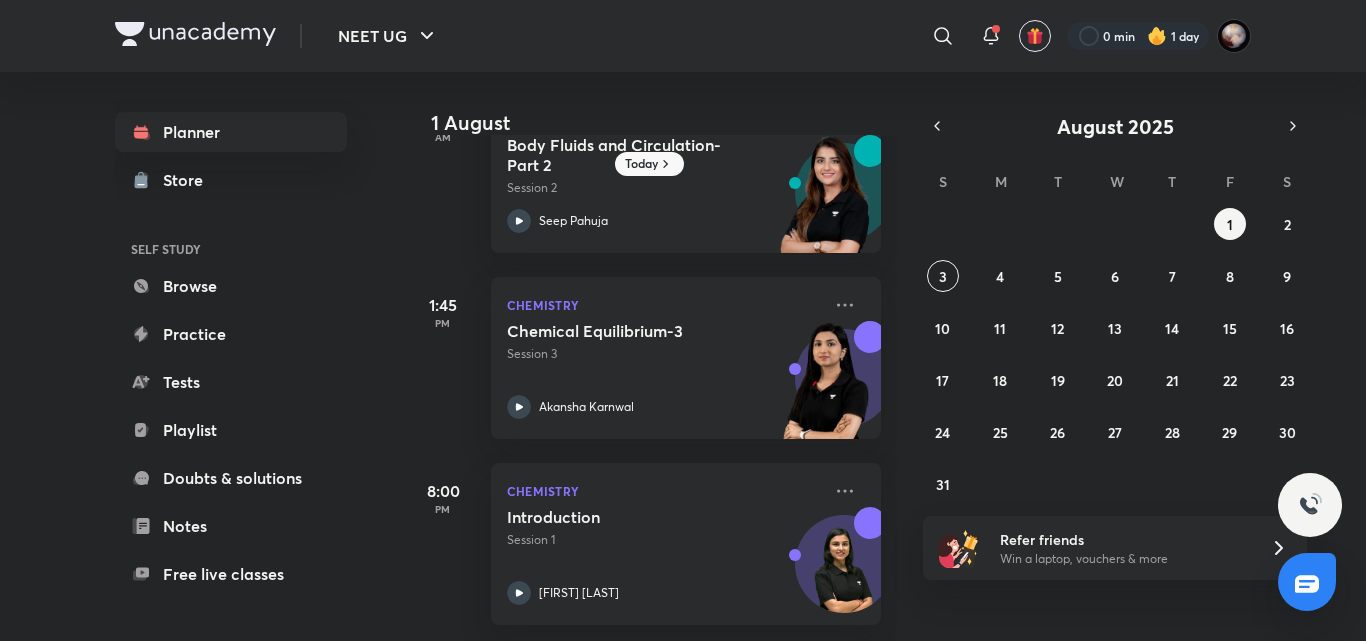 click on "Planner Store SELF STUDY Browse Practice Tests Playlist Doubts & solutions Notes Free live classes ME Enrollments Saved Today 1 August 7:45 AM Physics Basic Maths 2 Session 2 Anupam Upadhayay 11:30 AM Biology Body Fluids and Circulation- Part 2 Session 2 Seep Pahuja 1:45 PM Chemistry Chemical Equilibrium-3 Session 3 Akansha Karnwal 8:00 PM Chemistry Introduction Session 1 Anushka Choudhary August 2025 S M T W T F S 27 28 29 30 31 1 2 3 4 5 6 7 8 9 10 11 12 13 14 15 16 17 18 19 20 21 22 23 24 25 26 27 28 29 30 31 1 2 3 4 5 6 Refer friends Win a laptop, vouchers & more" at bounding box center (683, 356) 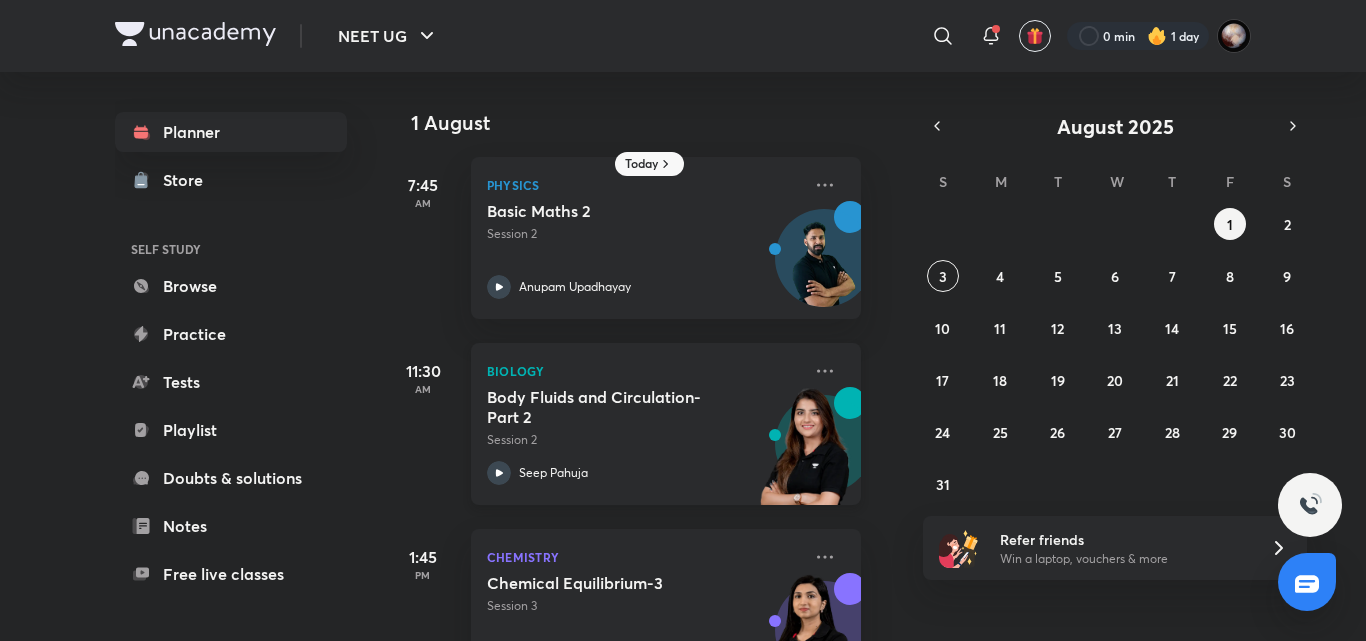scroll, scrollTop: 2, scrollLeft: 20, axis: both 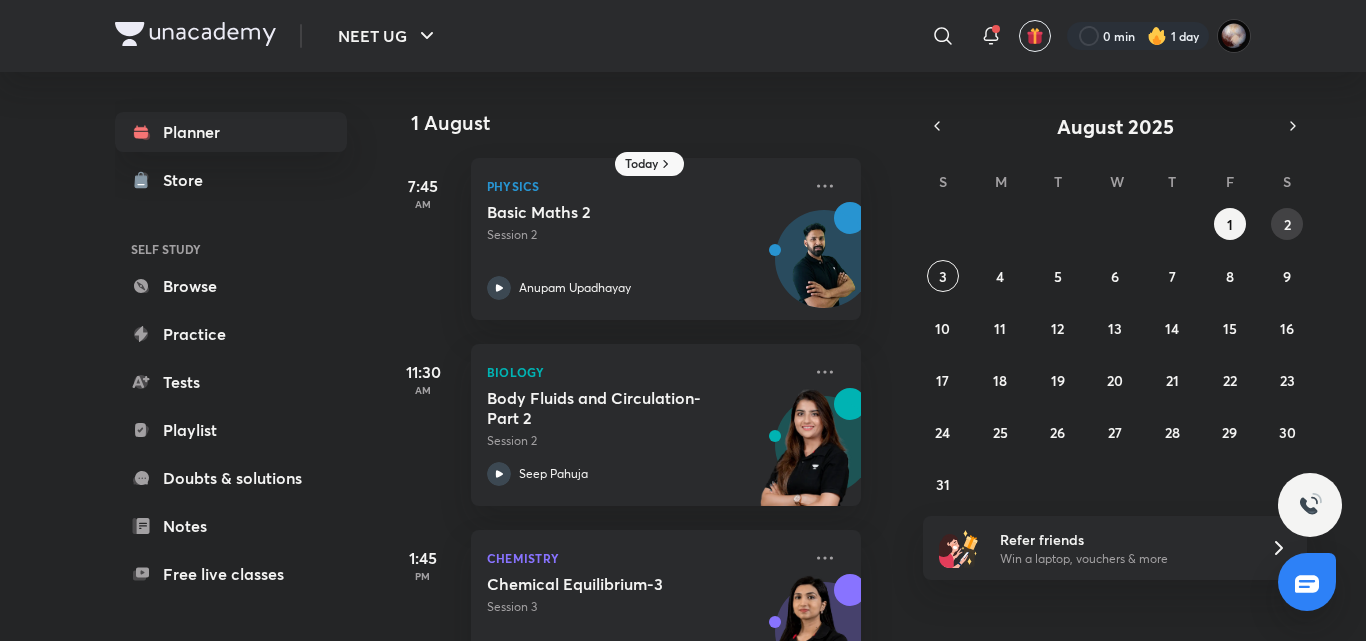 click on "2" at bounding box center [1287, 224] 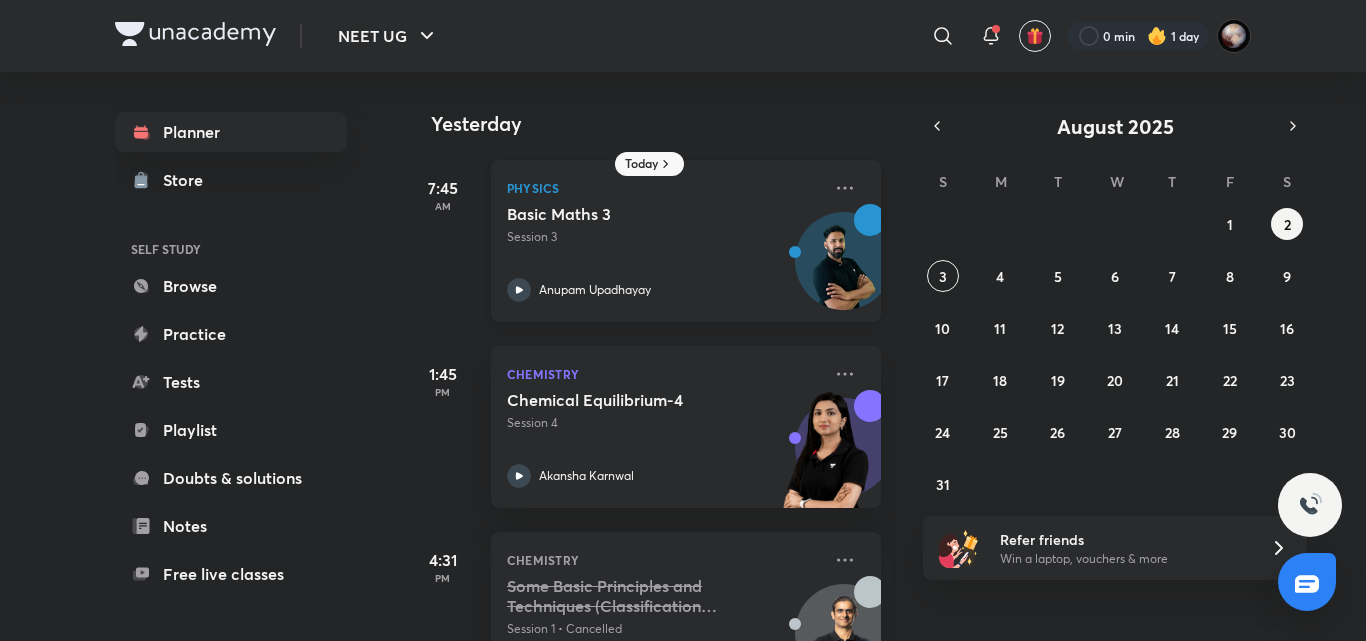 scroll, scrollTop: 84, scrollLeft: 0, axis: vertical 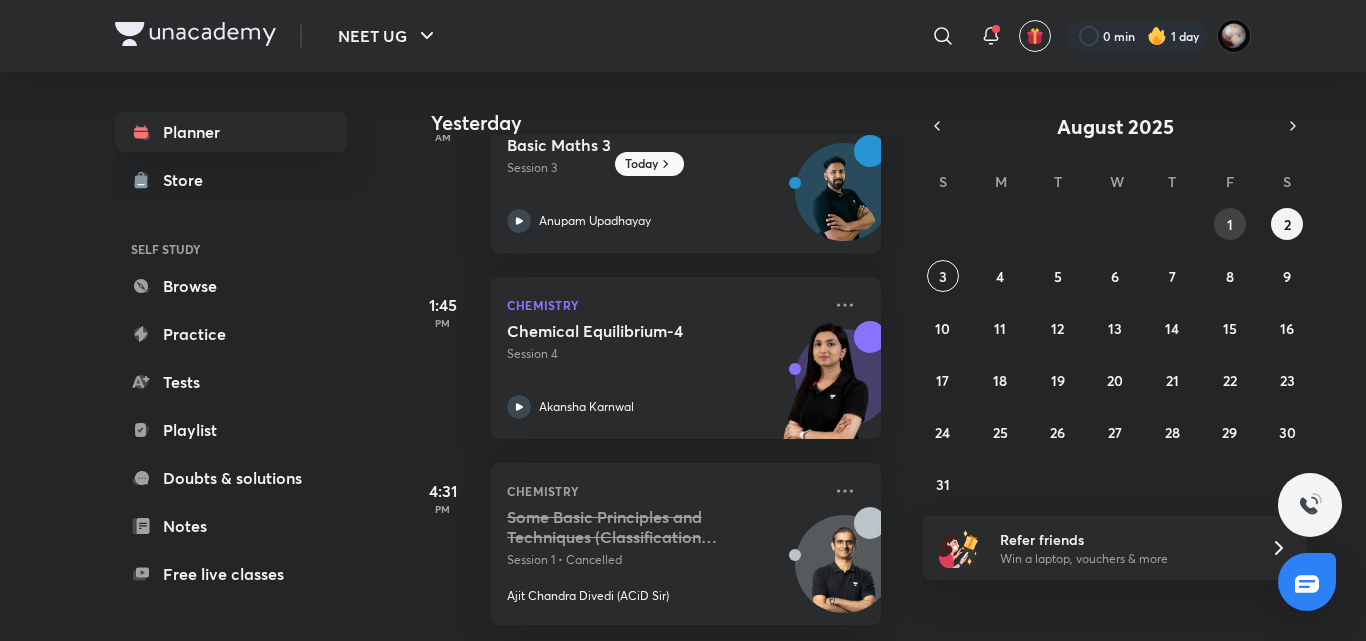 click on "1" at bounding box center [1230, 224] 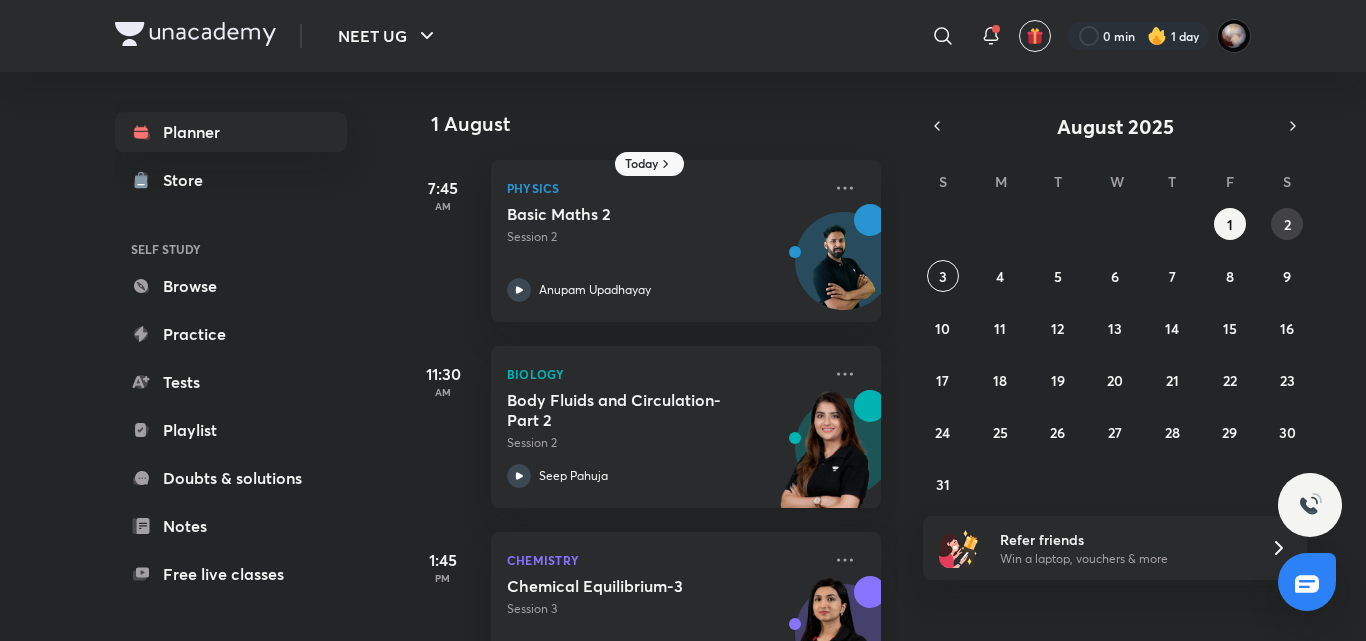 click on "2" at bounding box center (1287, 224) 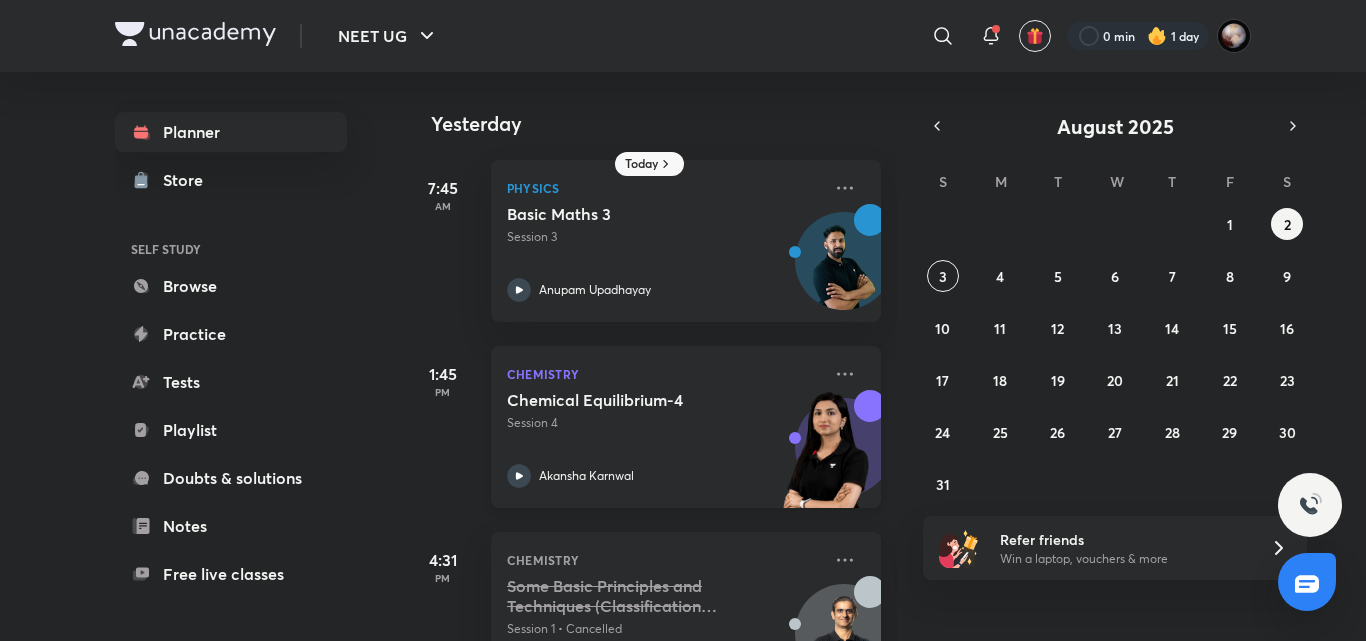 scroll, scrollTop: 84, scrollLeft: 0, axis: vertical 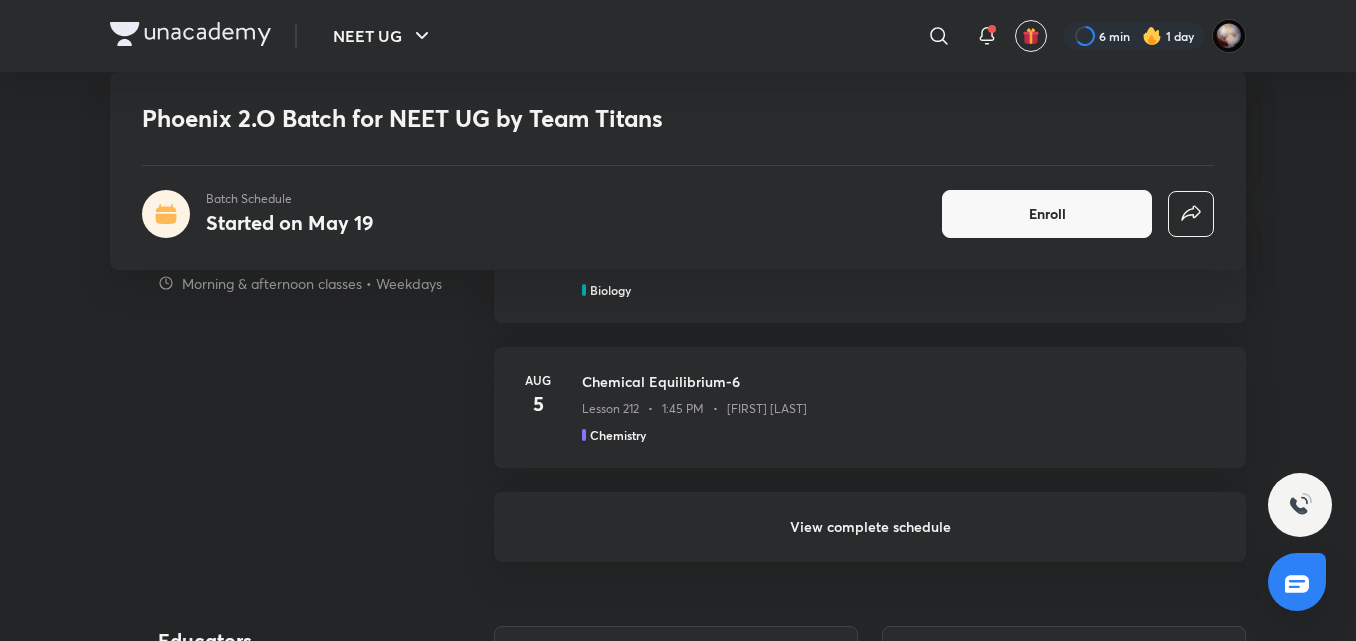 click on "View complete schedule" at bounding box center (870, 527) 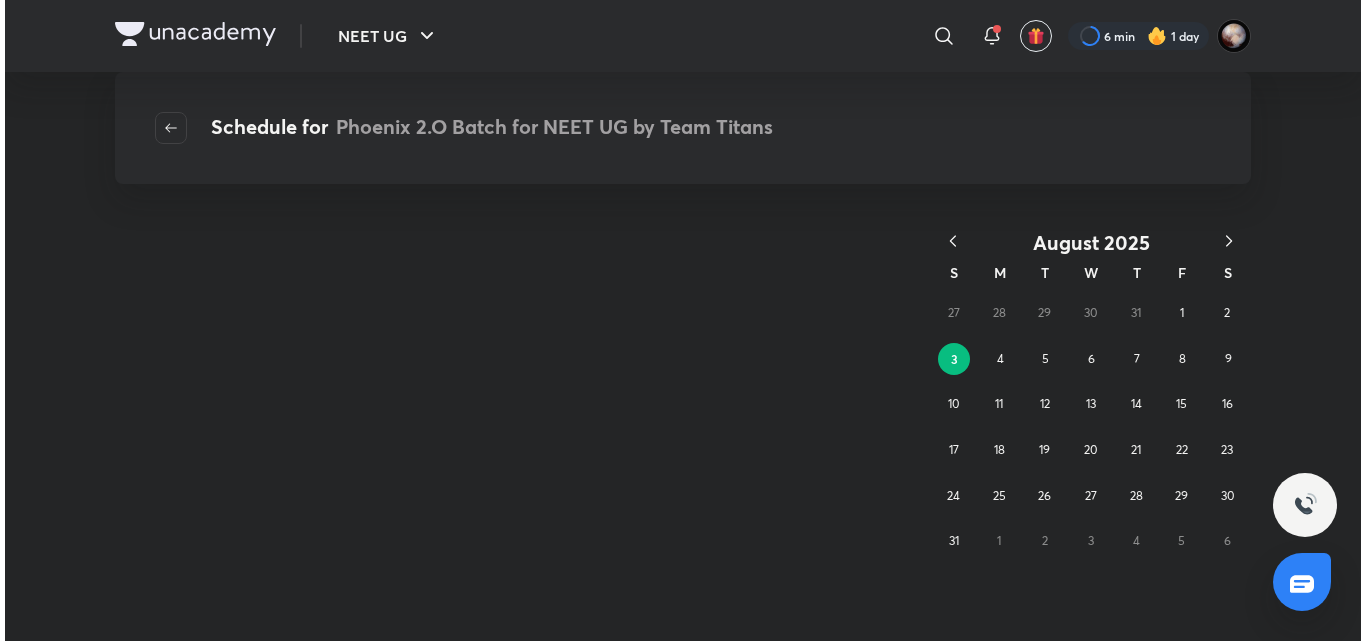 scroll, scrollTop: 0, scrollLeft: 0, axis: both 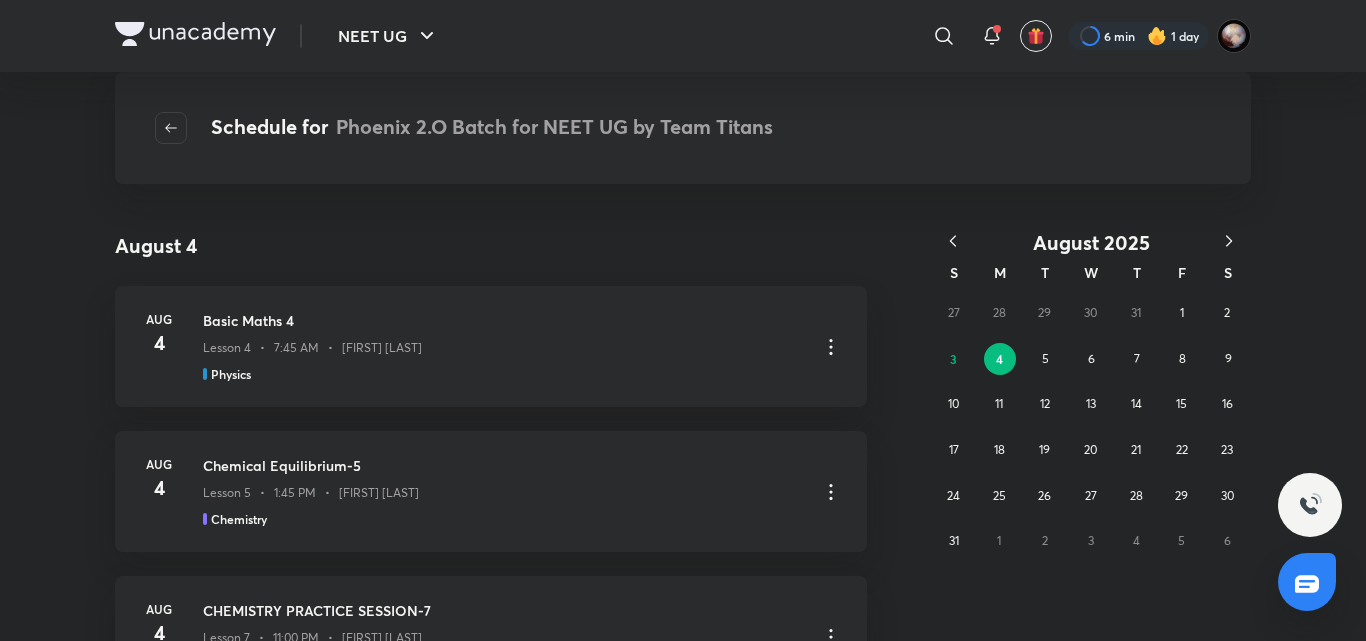 click at bounding box center (953, 242) 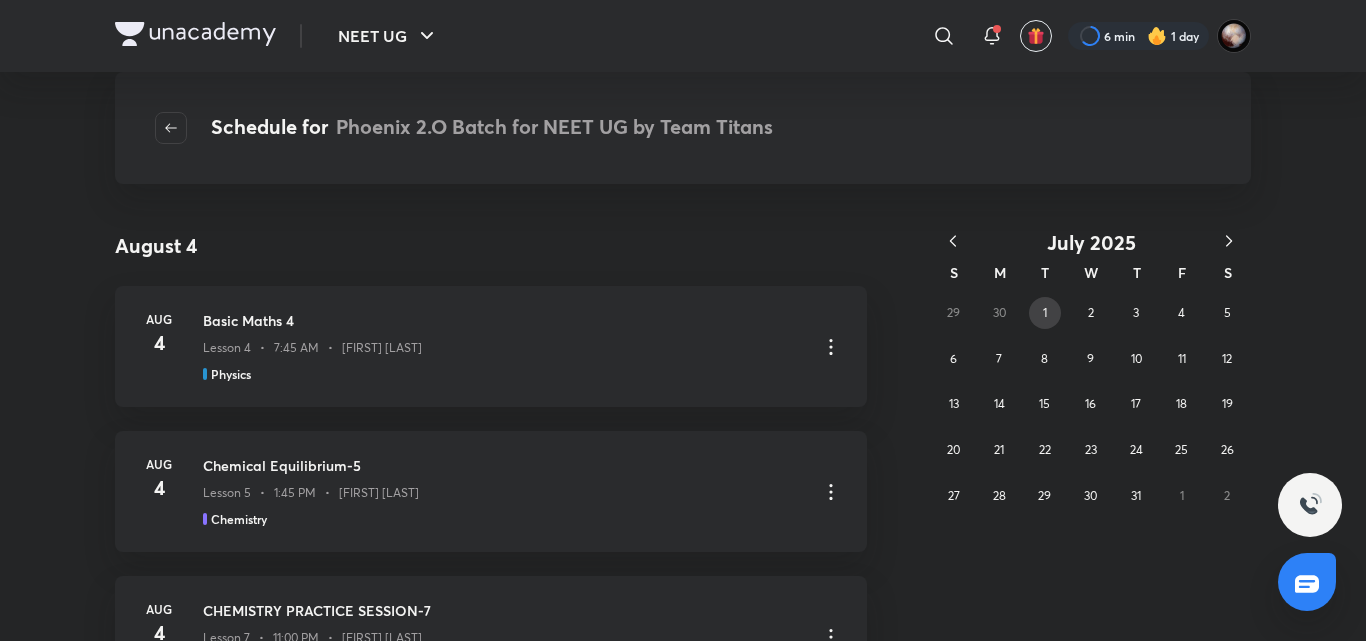 click on "1" at bounding box center [1045, 312] 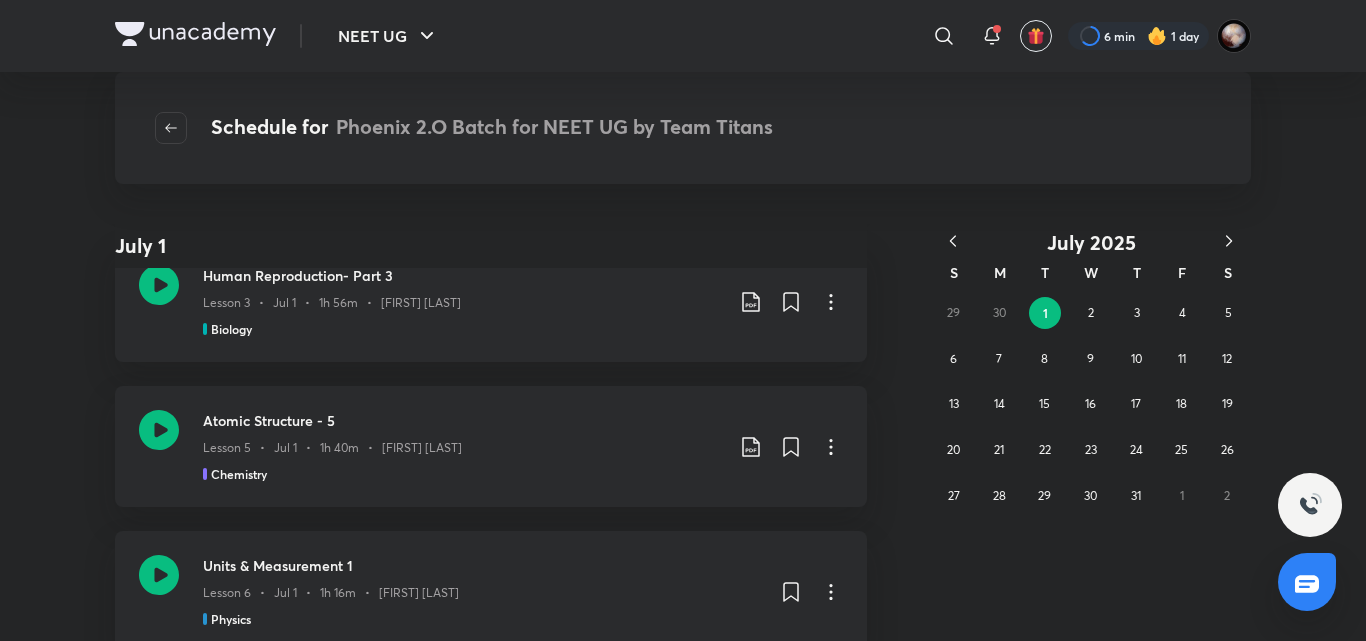 scroll, scrollTop: 195, scrollLeft: 0, axis: vertical 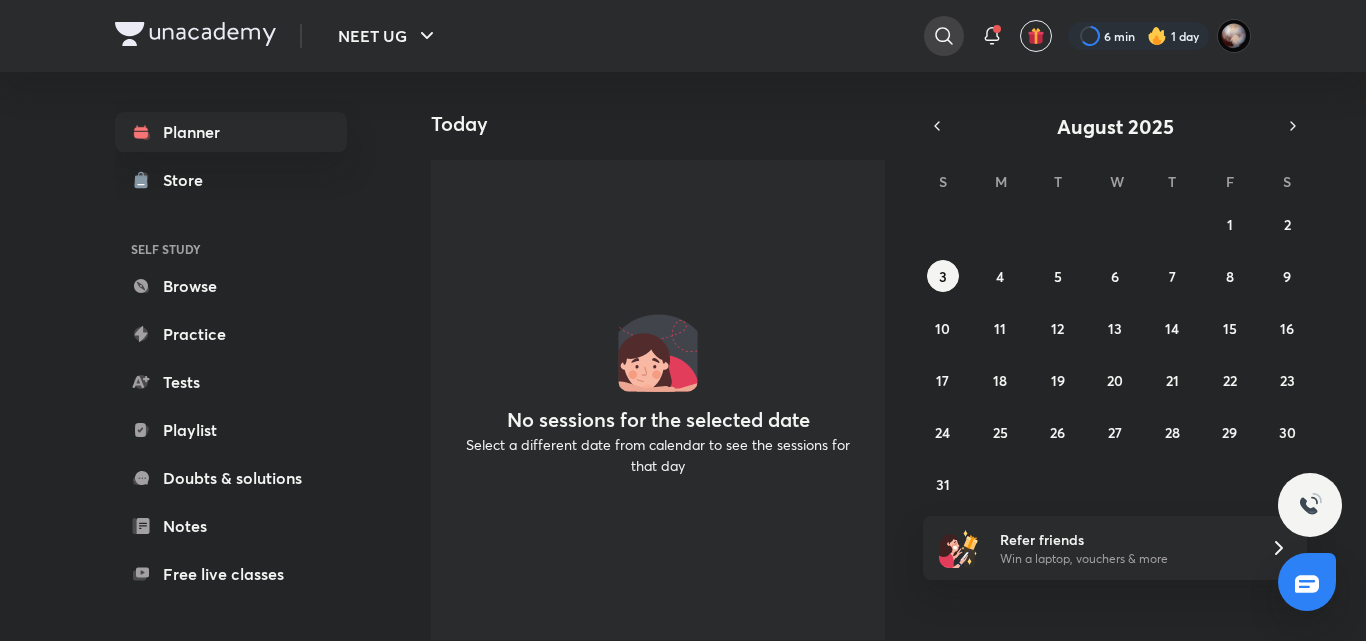 click 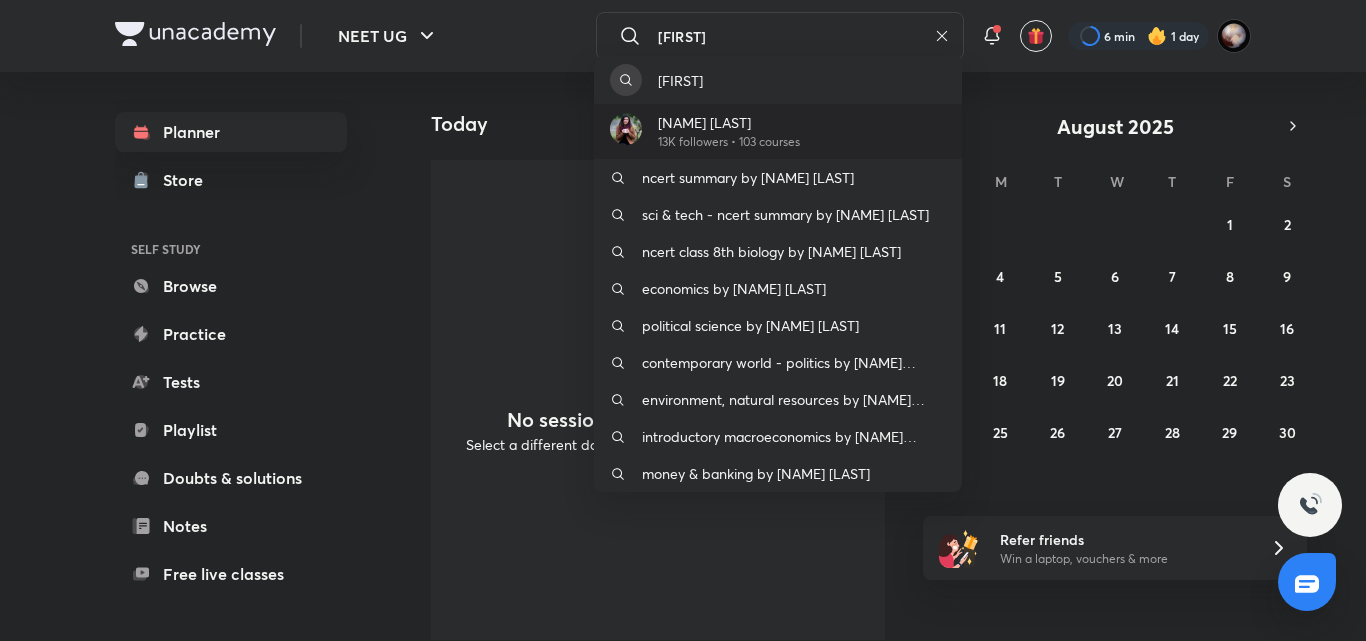 type on "anushka" 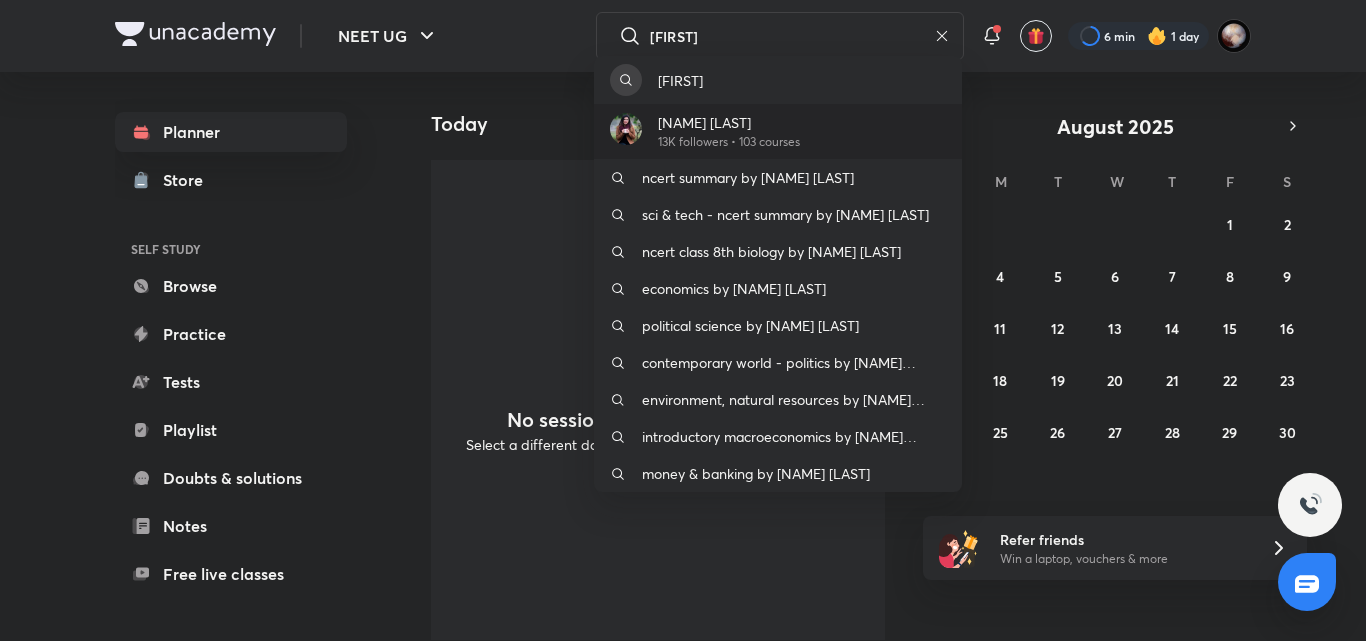 click on "Anushka Choudhary" at bounding box center (729, 122) 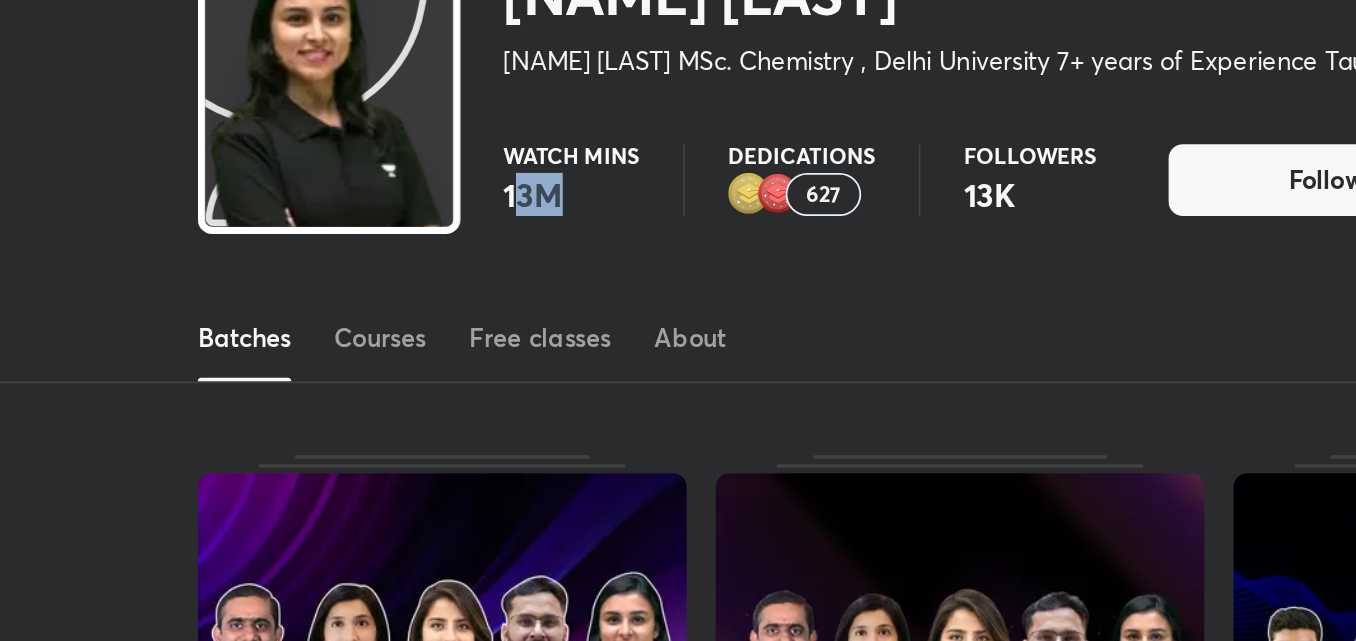 drag, startPoint x: 288, startPoint y: 252, endPoint x: 309, endPoint y: 251, distance: 21.023796 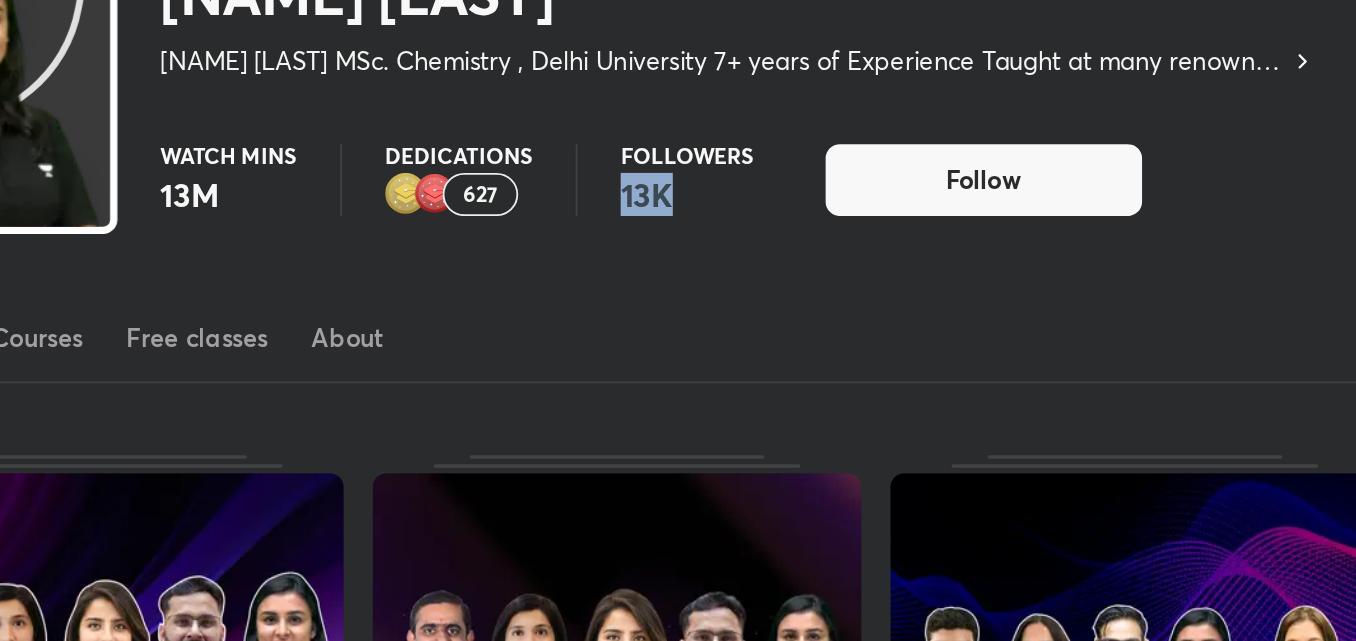 drag, startPoint x: 535, startPoint y: 244, endPoint x: 570, endPoint y: 243, distance: 35.014282 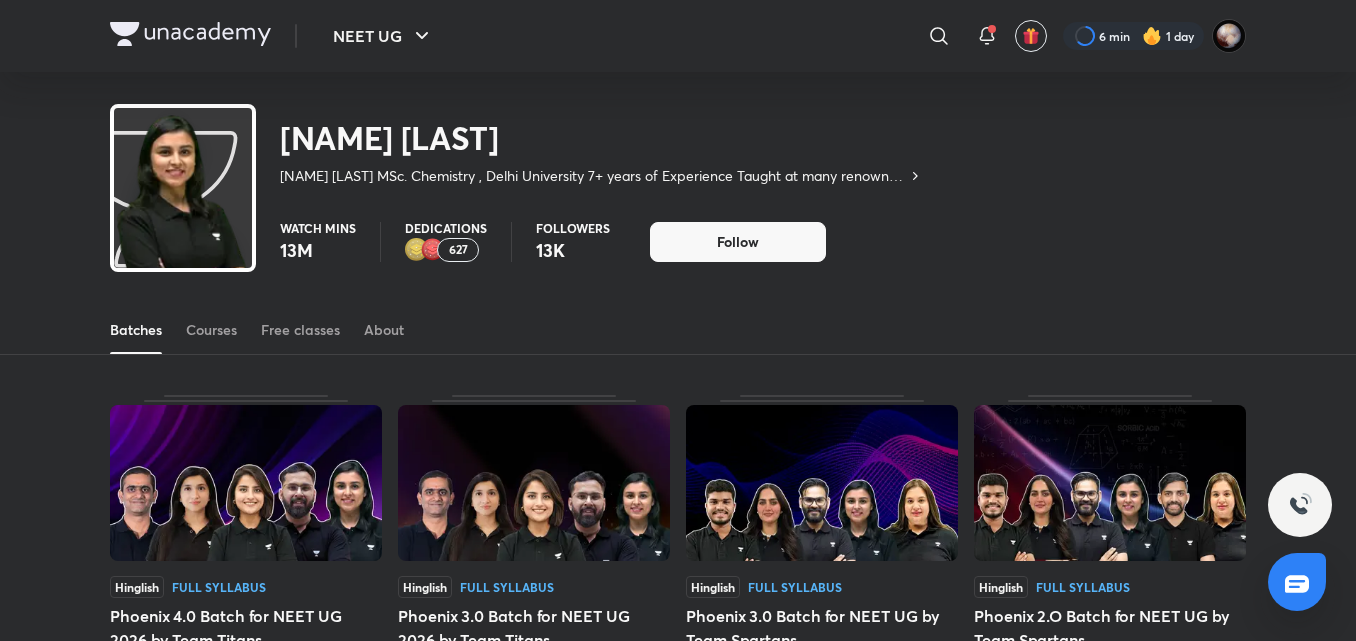 click on "627" at bounding box center [458, 250] 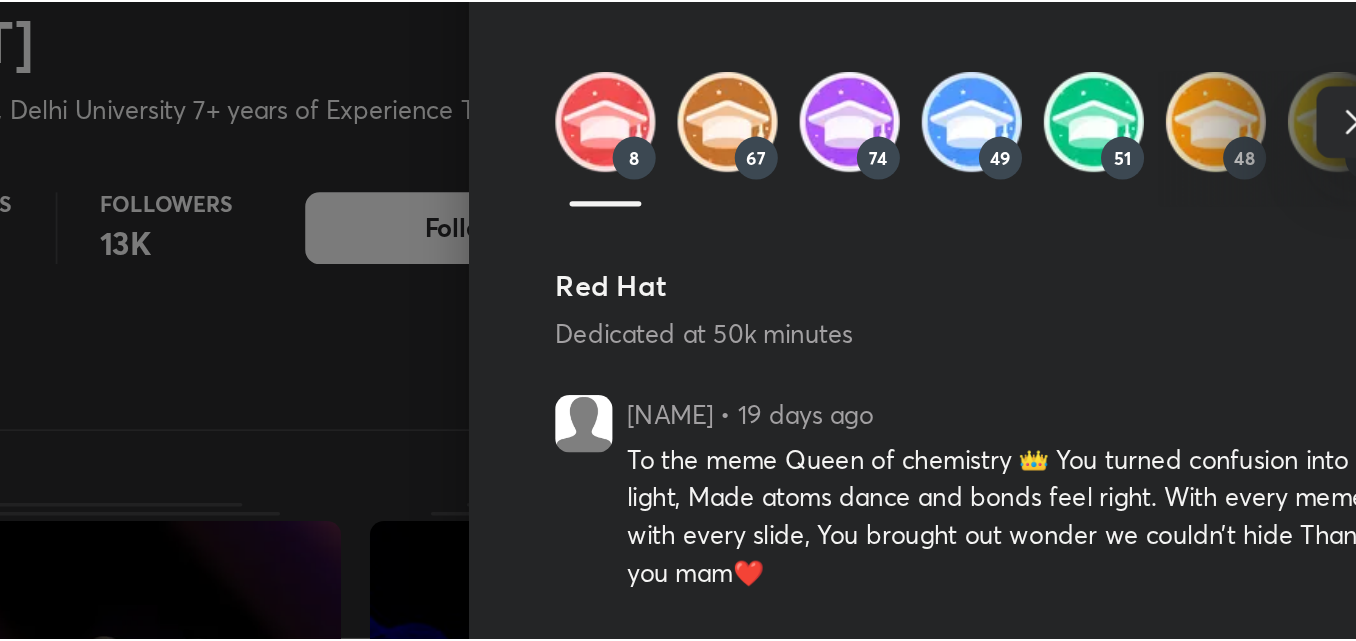 scroll, scrollTop: 0, scrollLeft: 0, axis: both 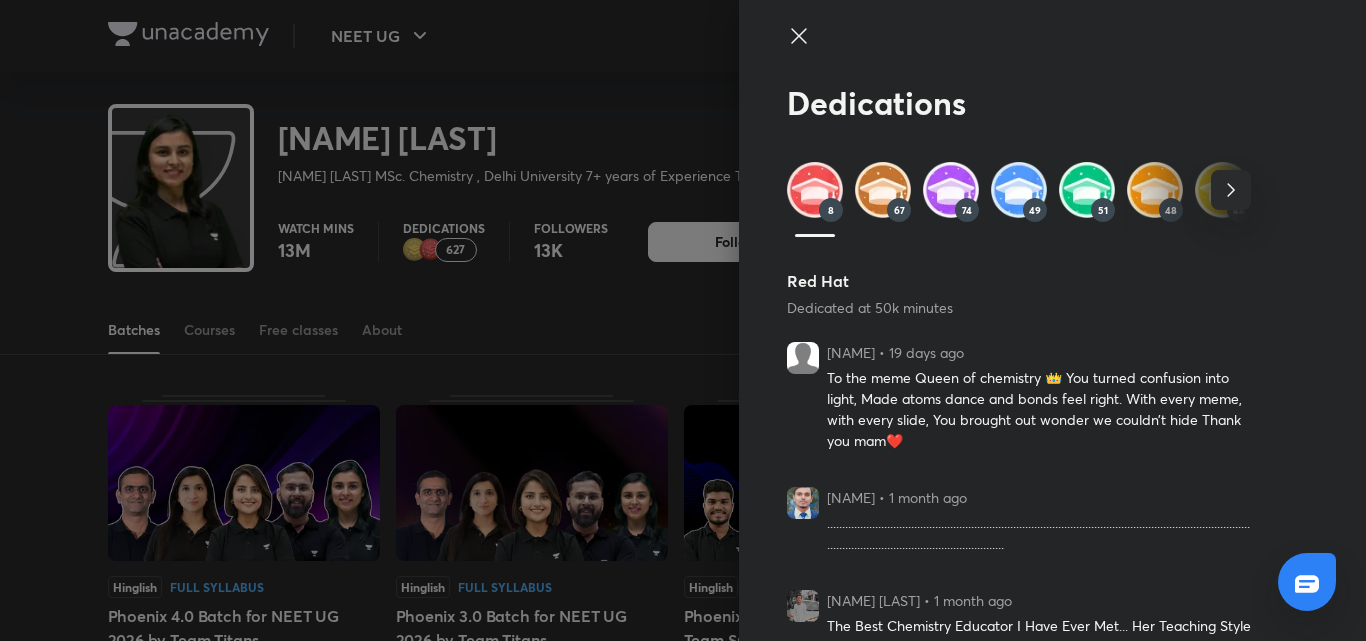 click at bounding box center [683, 320] 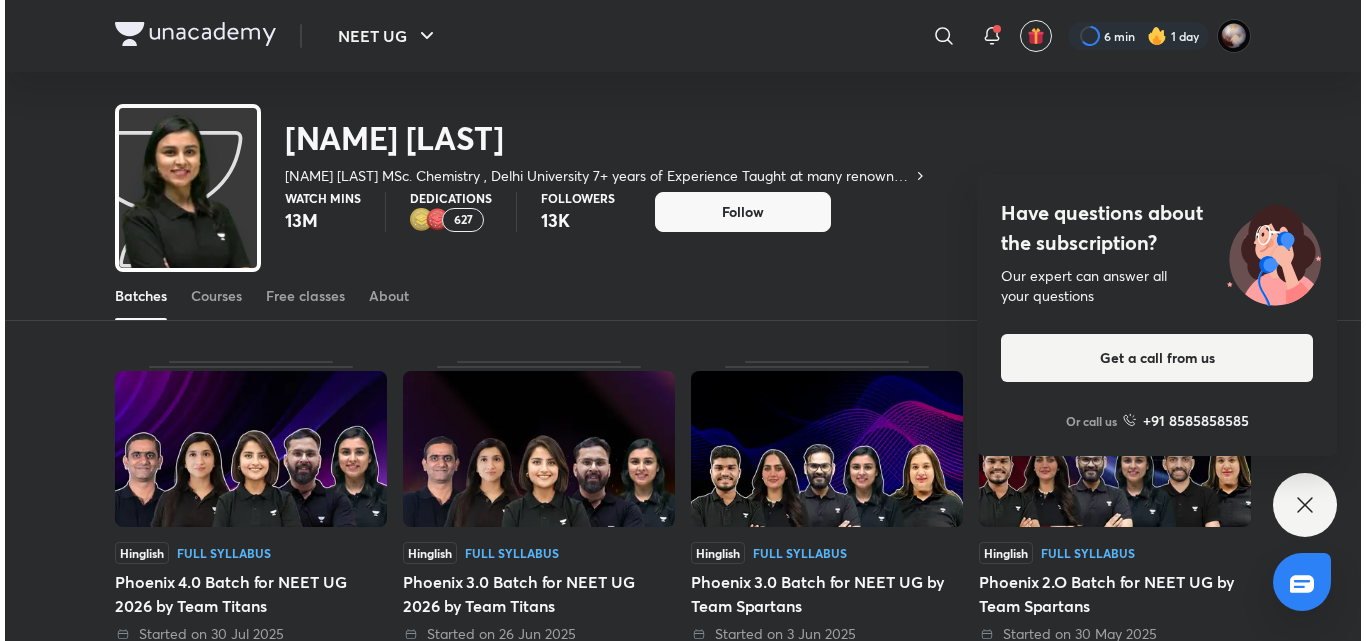 scroll, scrollTop: 0, scrollLeft: 0, axis: both 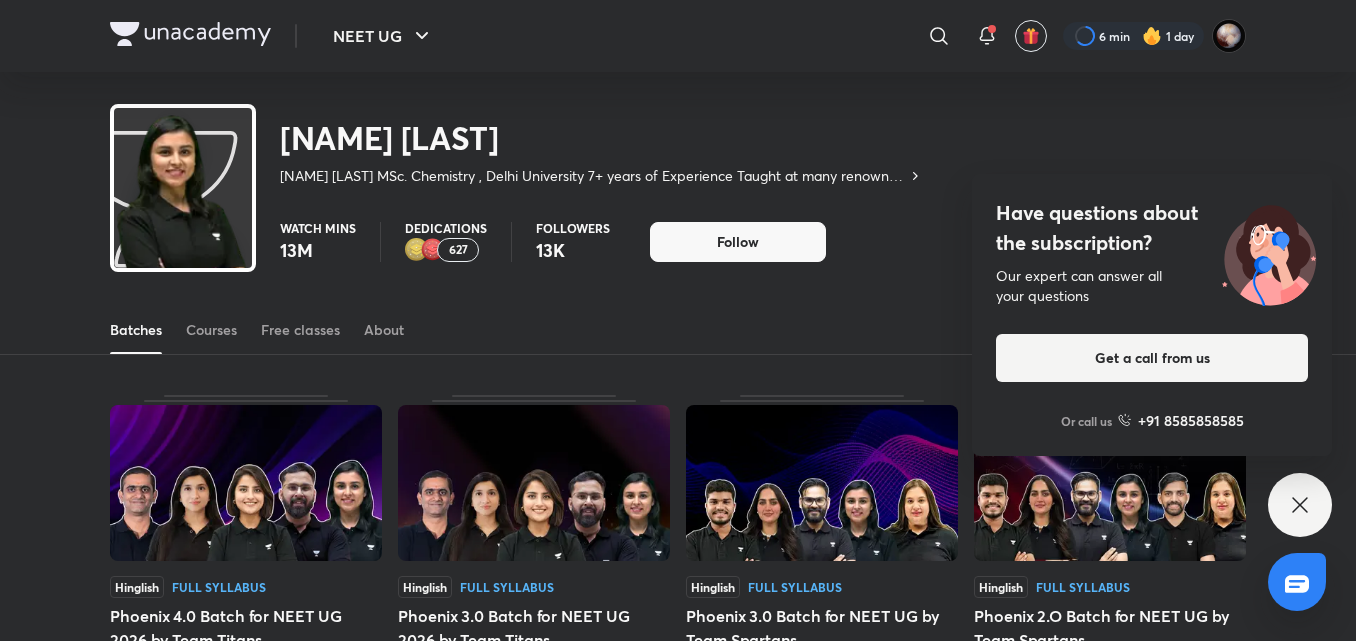 click on "Have questions about the subscription? Our expert can answer all your questions Get a call from us Or call us +91 8585858585" at bounding box center (1300, 505) 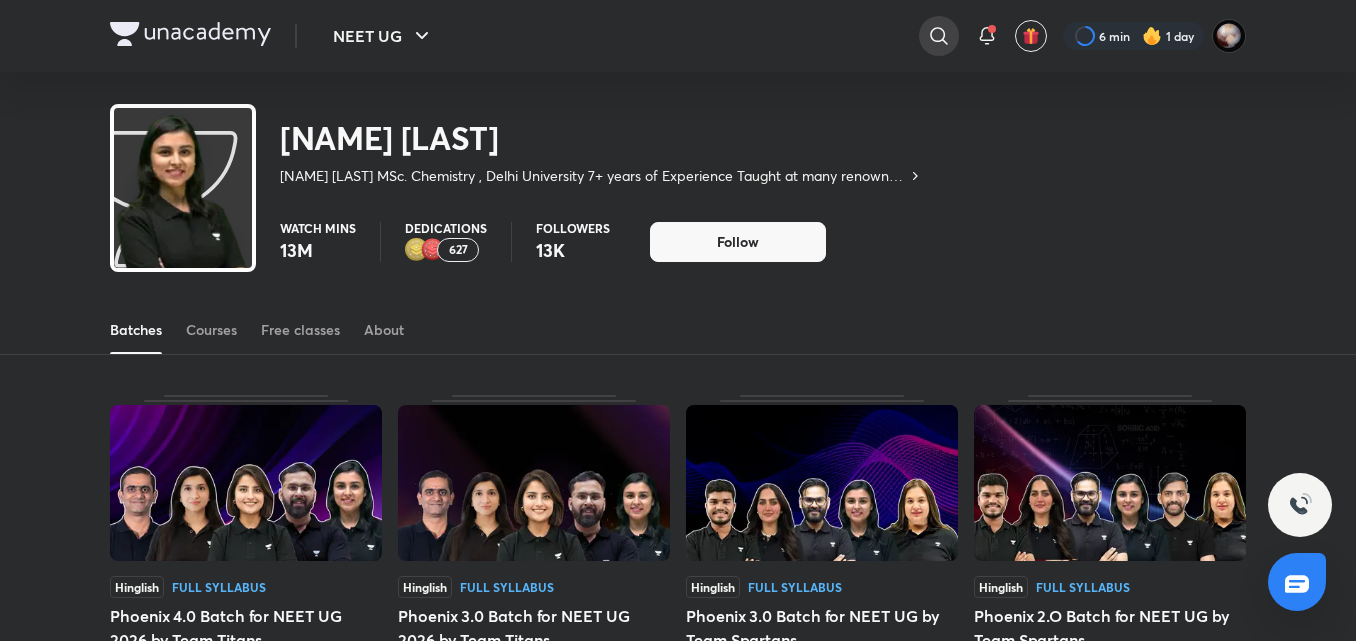 click 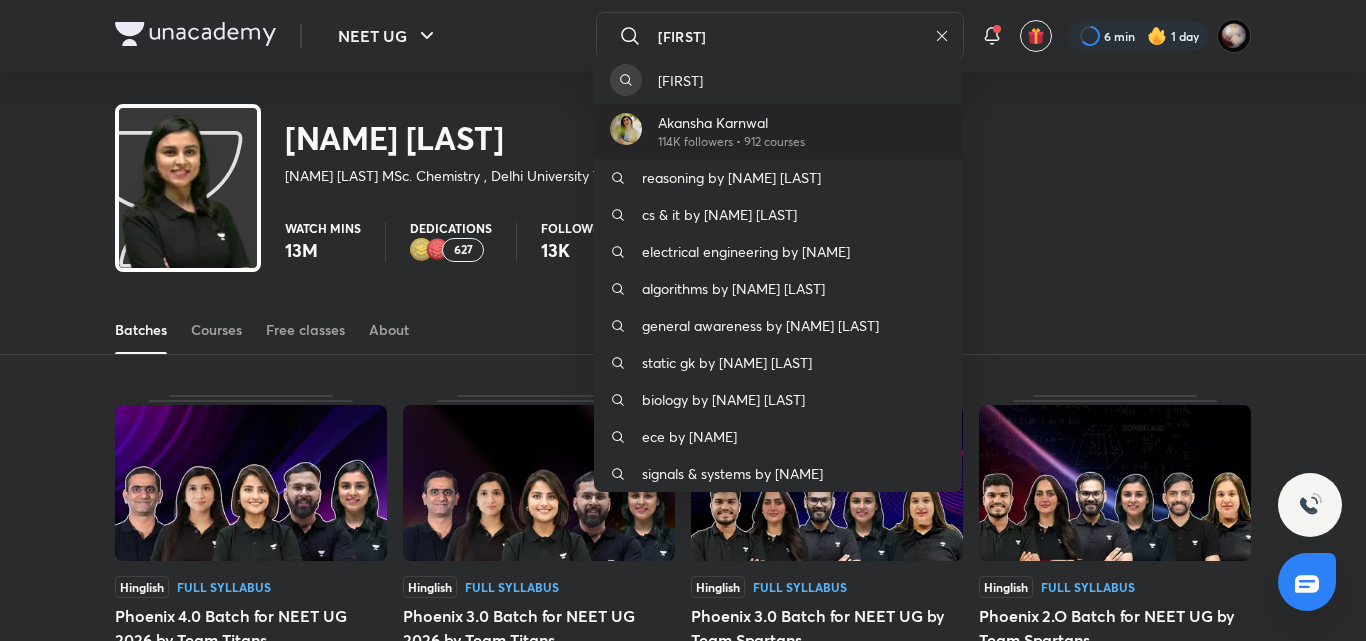 type on "akansha" 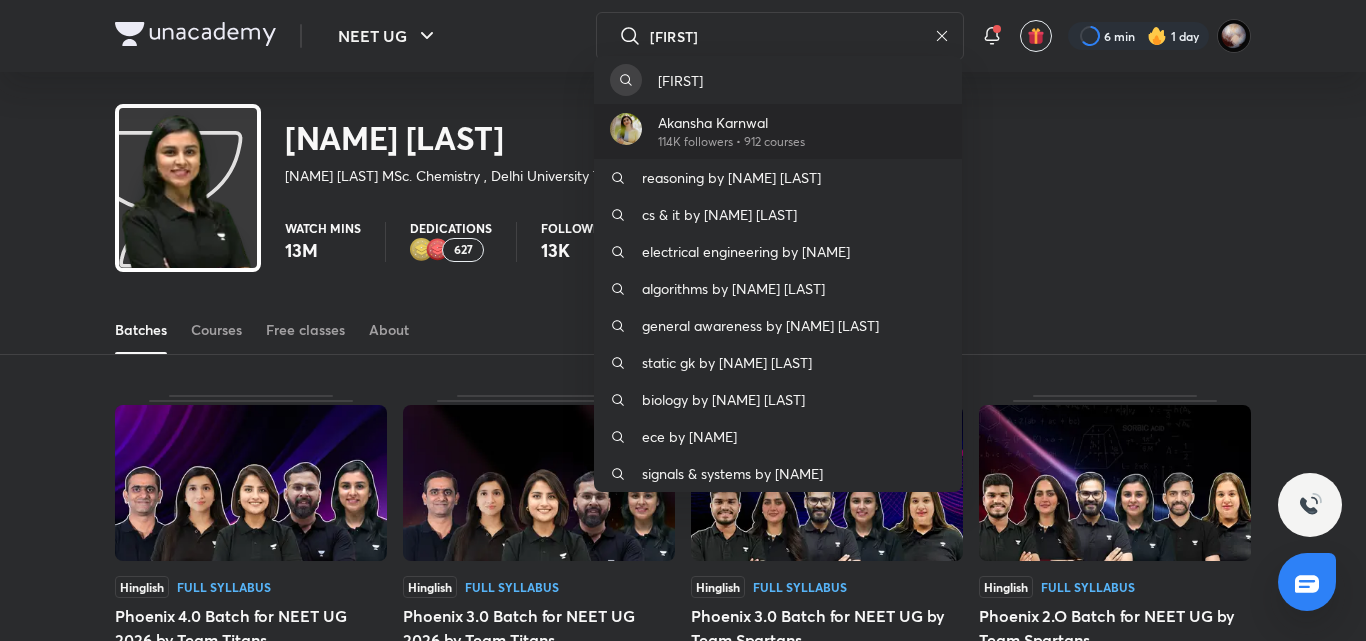 click on "Akansha Karnwal 114K followers • 912 courses" at bounding box center (778, 131) 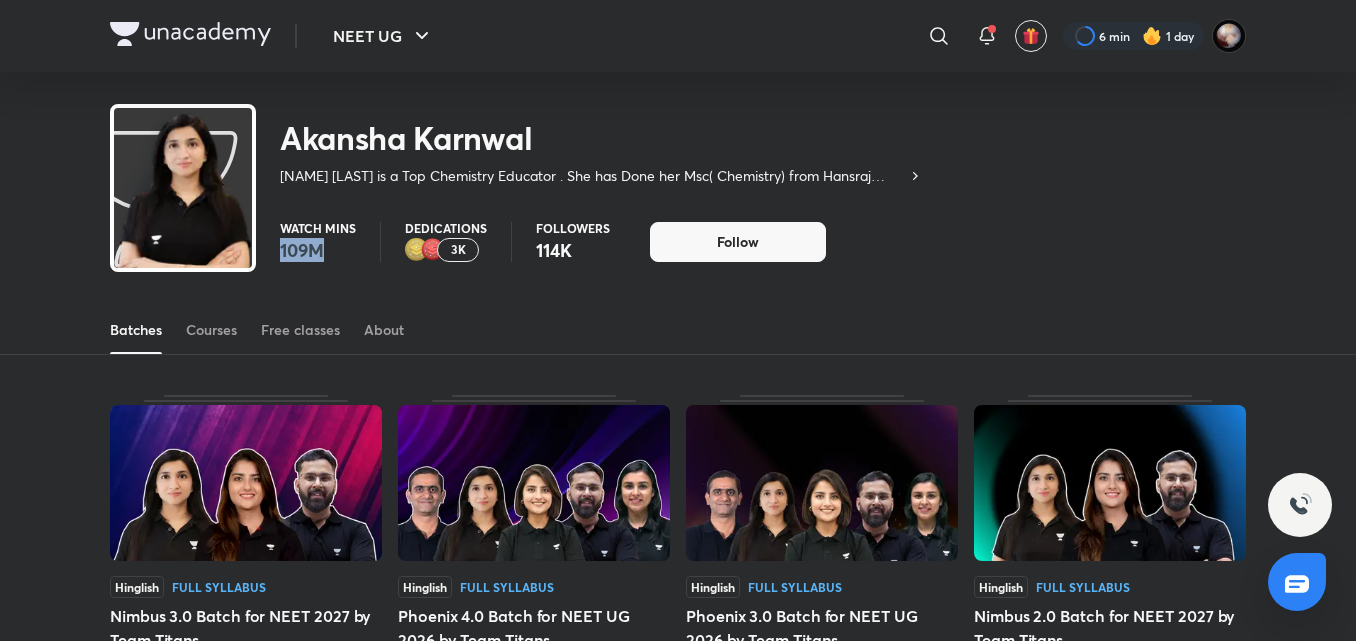 drag, startPoint x: 283, startPoint y: 255, endPoint x: 324, endPoint y: 250, distance: 41.303753 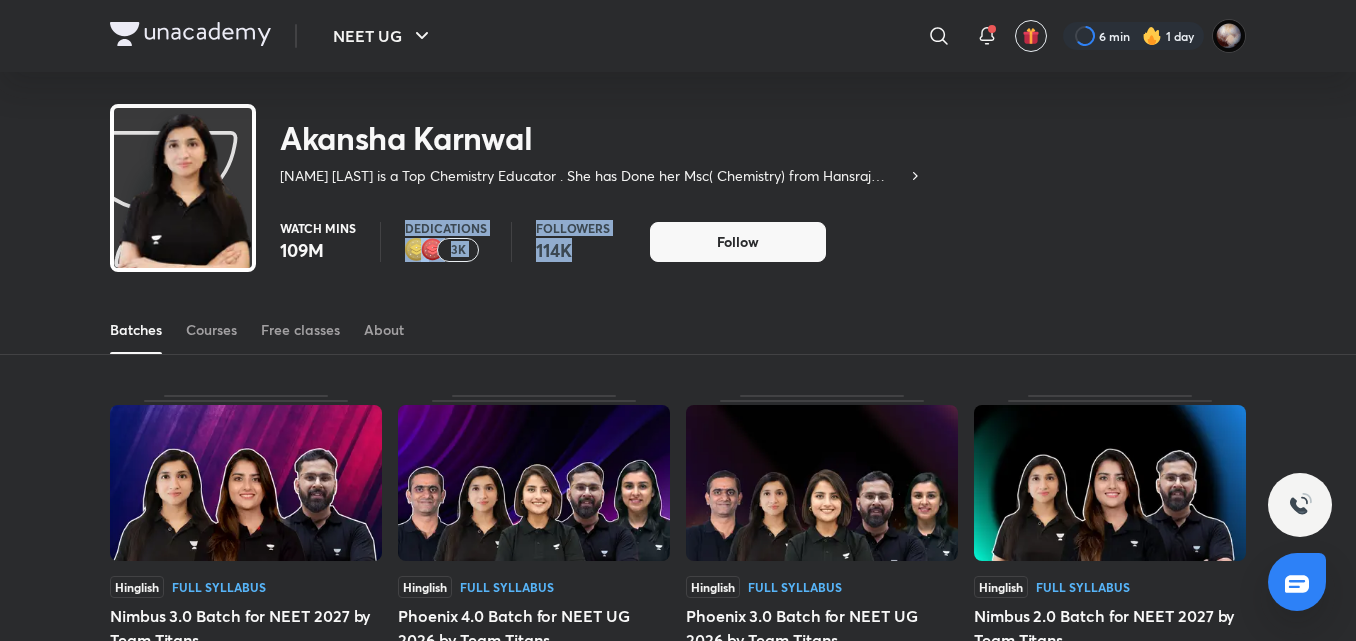 drag, startPoint x: 513, startPoint y: 239, endPoint x: 571, endPoint y: 242, distance: 58.077534 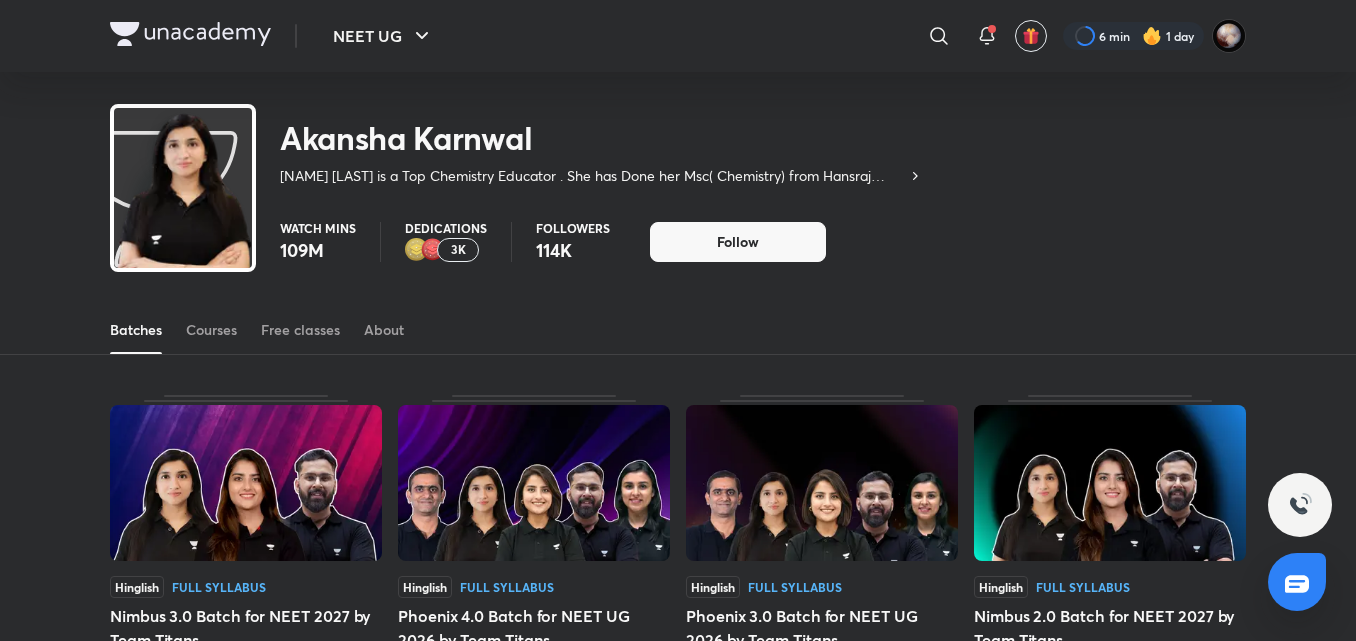 click on "​" at bounding box center (775, 36) 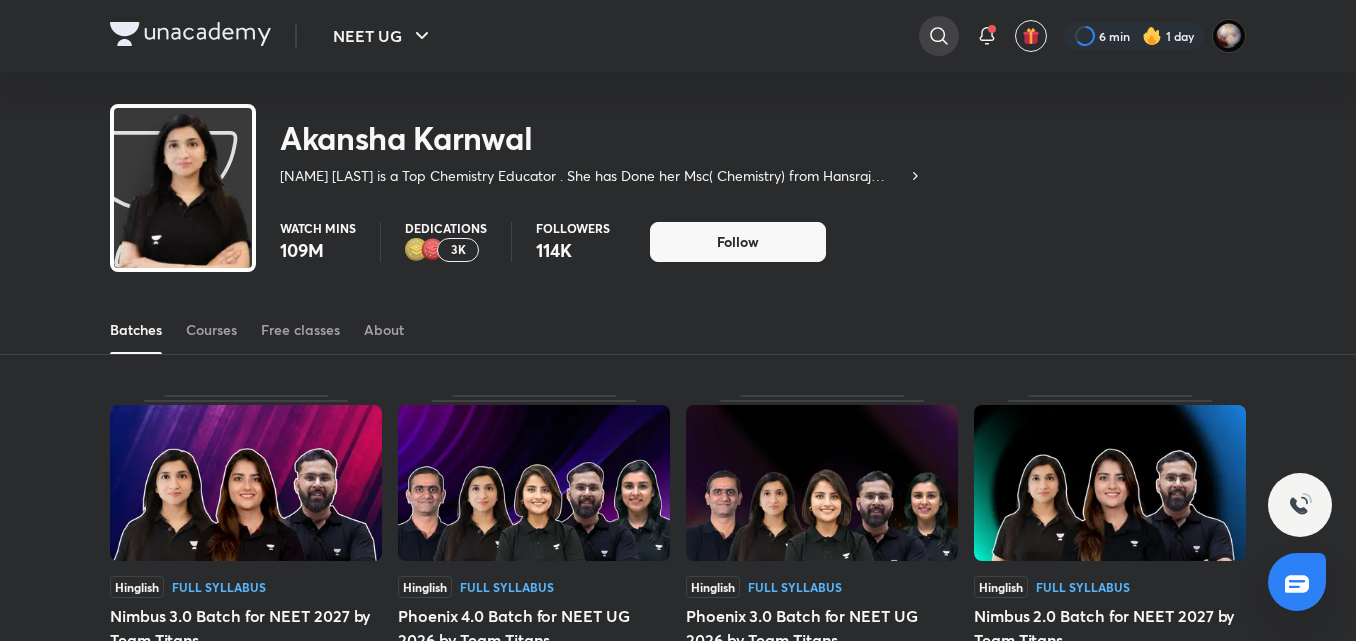 click 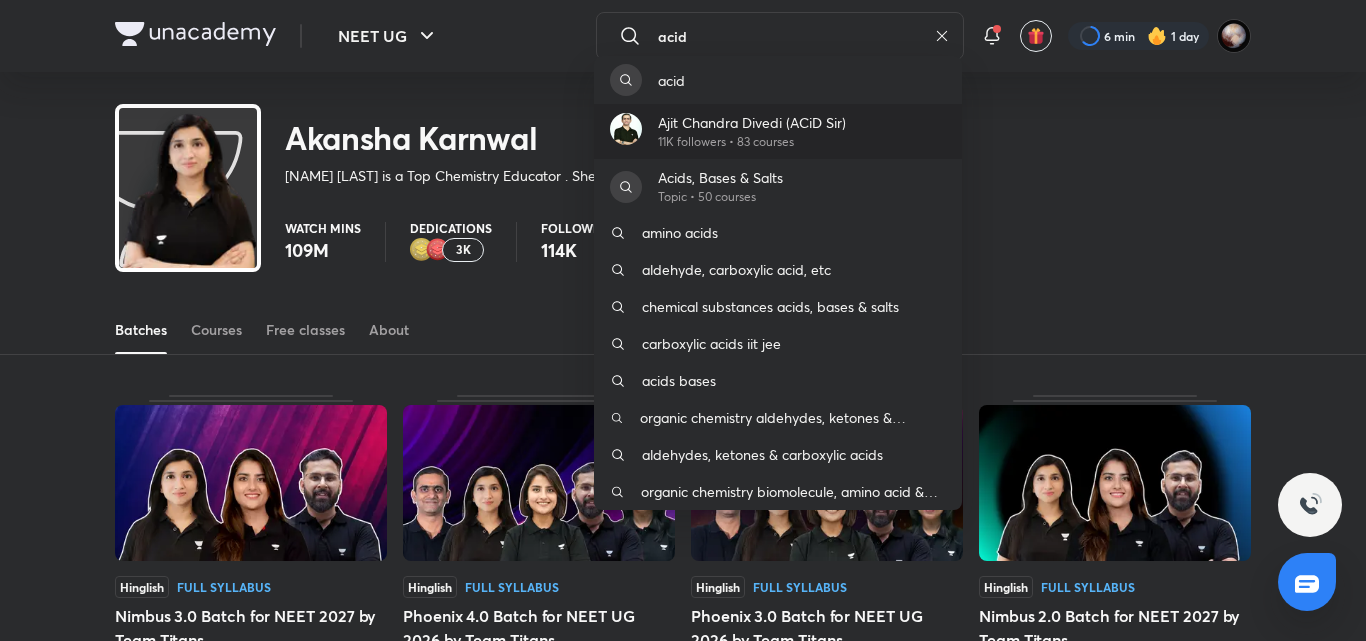 type on "acid" 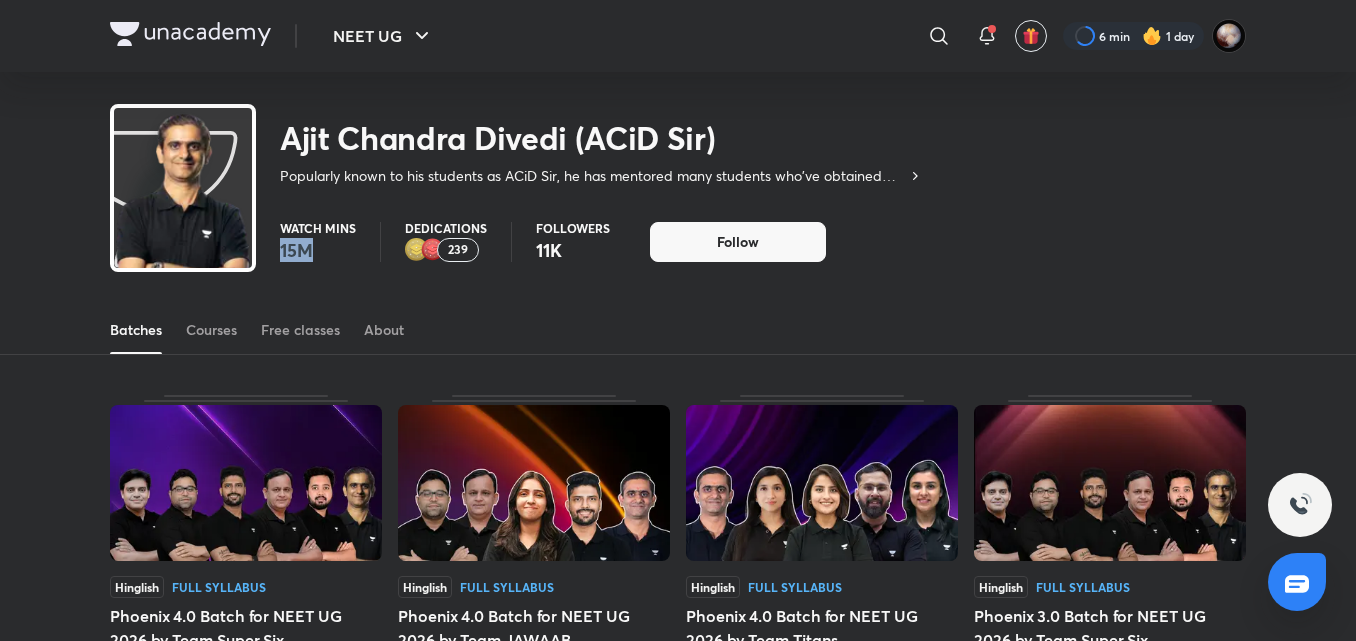 drag, startPoint x: 281, startPoint y: 254, endPoint x: 345, endPoint y: 254, distance: 64 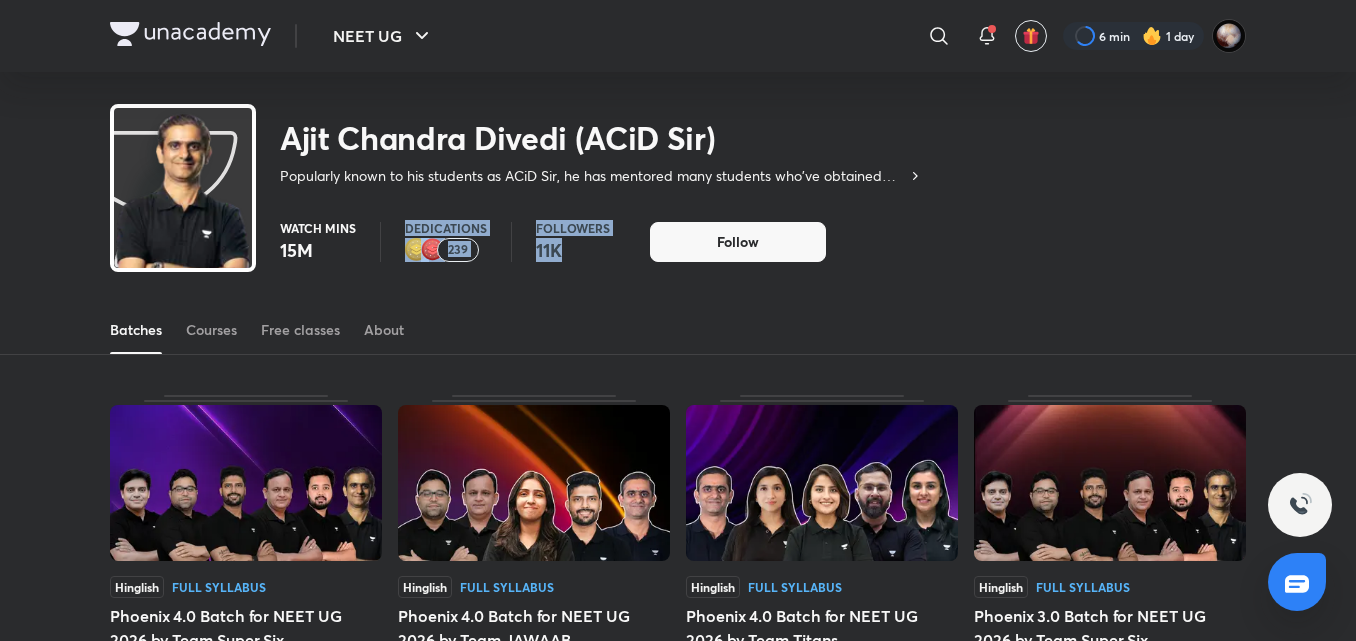 drag, startPoint x: 522, startPoint y: 244, endPoint x: 576, endPoint y: 249, distance: 54.230988 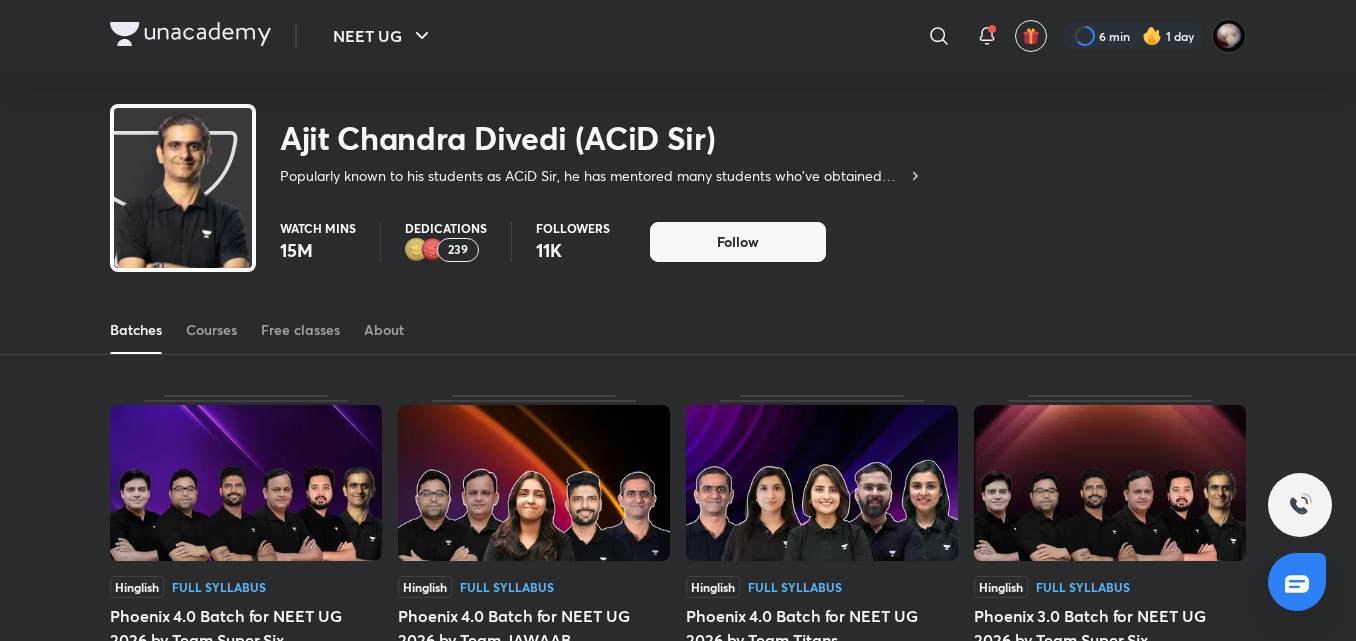 click on "239" at bounding box center [458, 250] 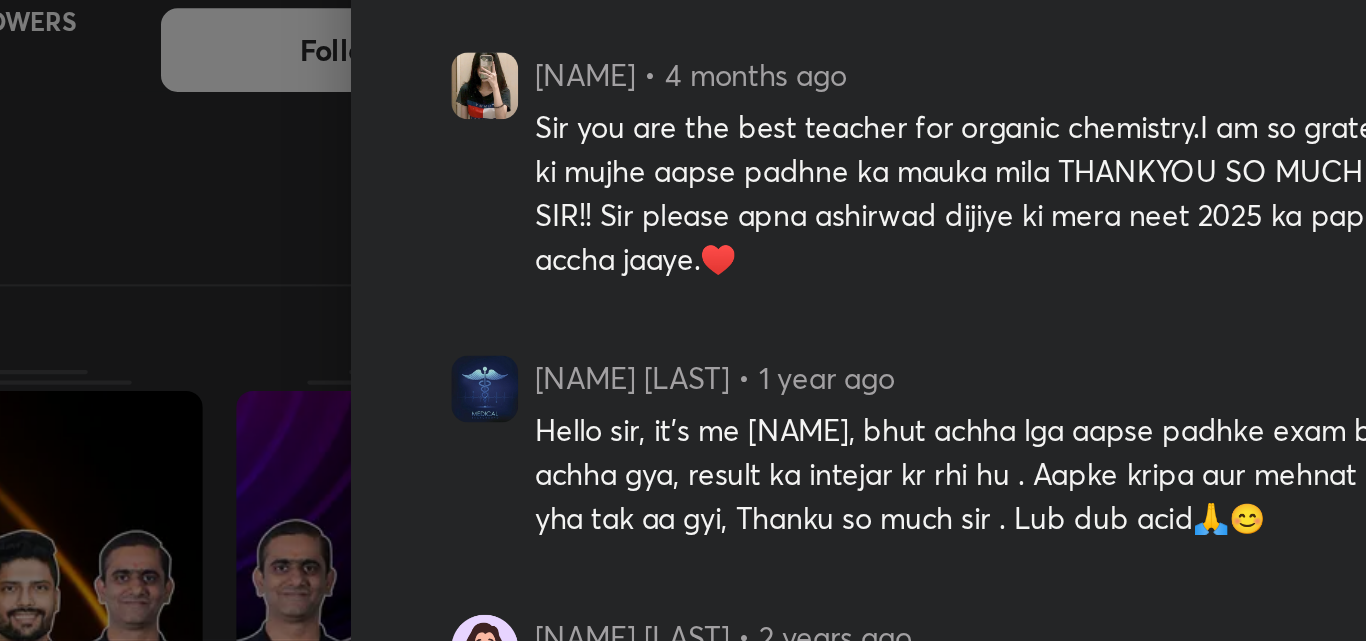 scroll, scrollTop: 197, scrollLeft: 0, axis: vertical 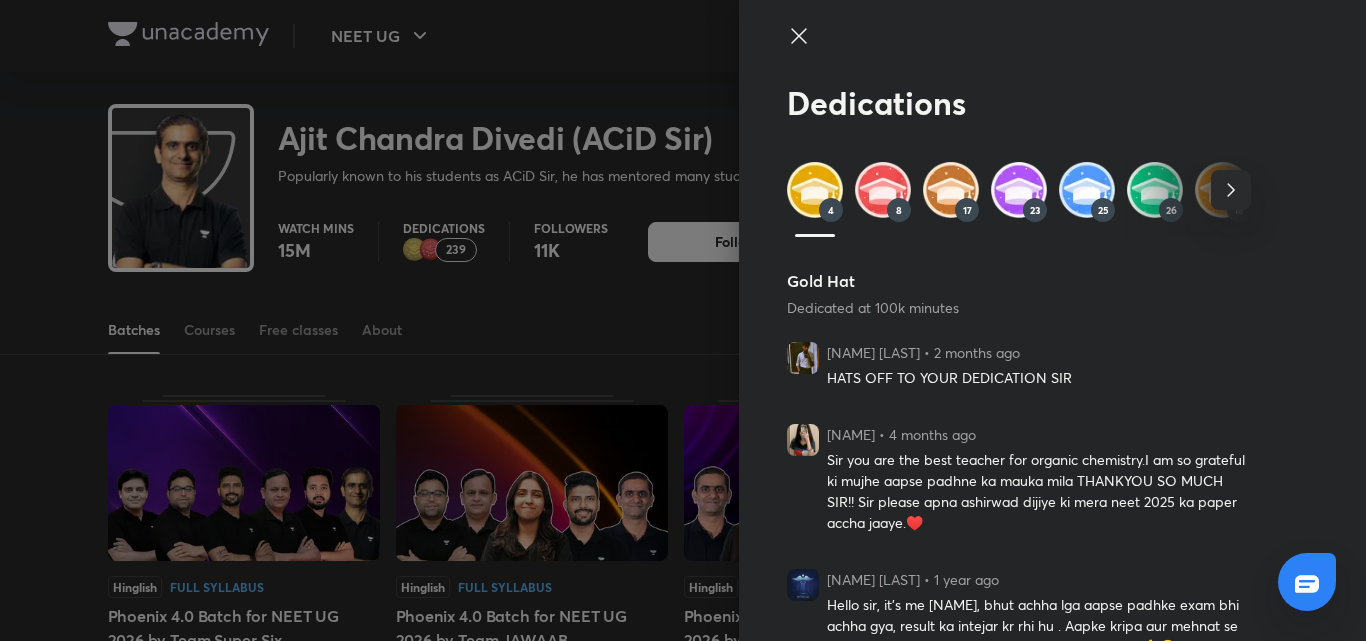 click 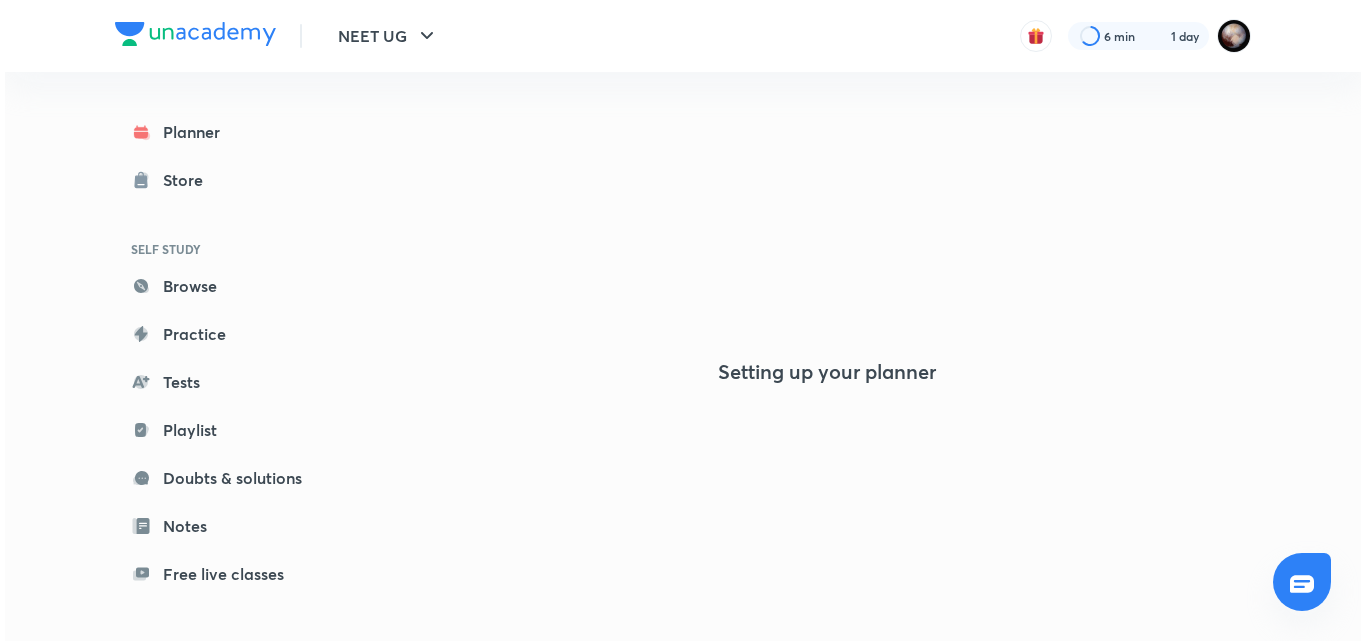 scroll, scrollTop: 0, scrollLeft: 0, axis: both 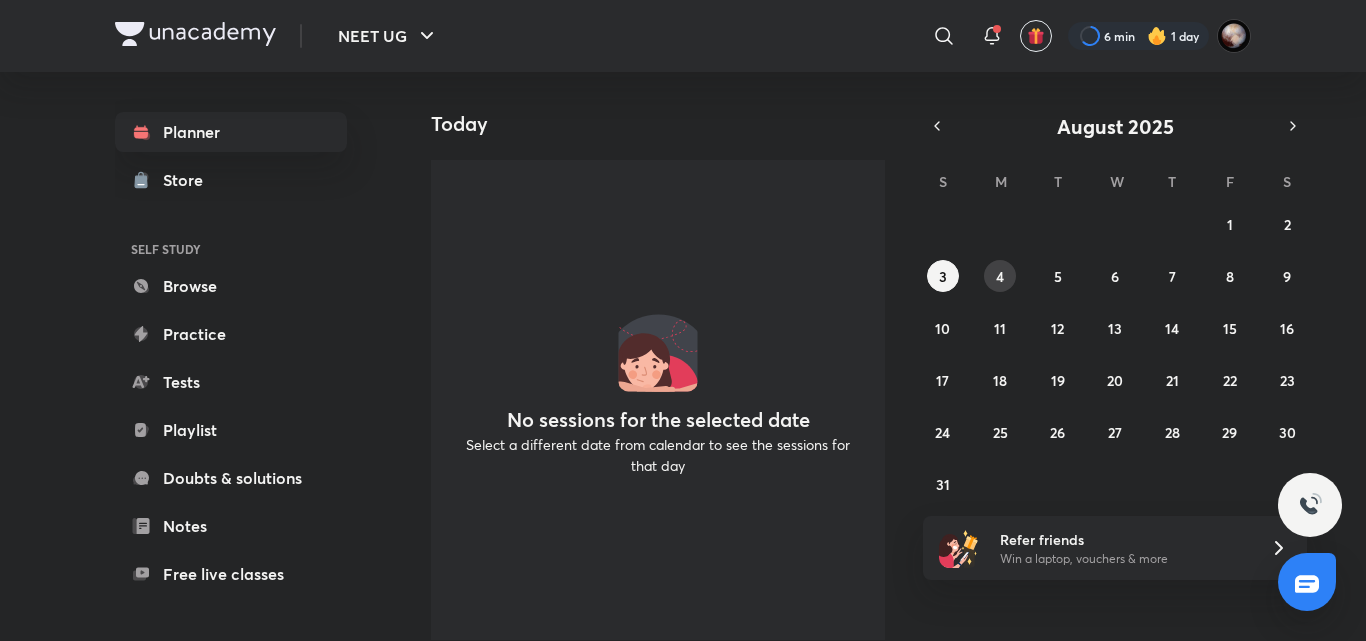 click on "4" at bounding box center [1000, 276] 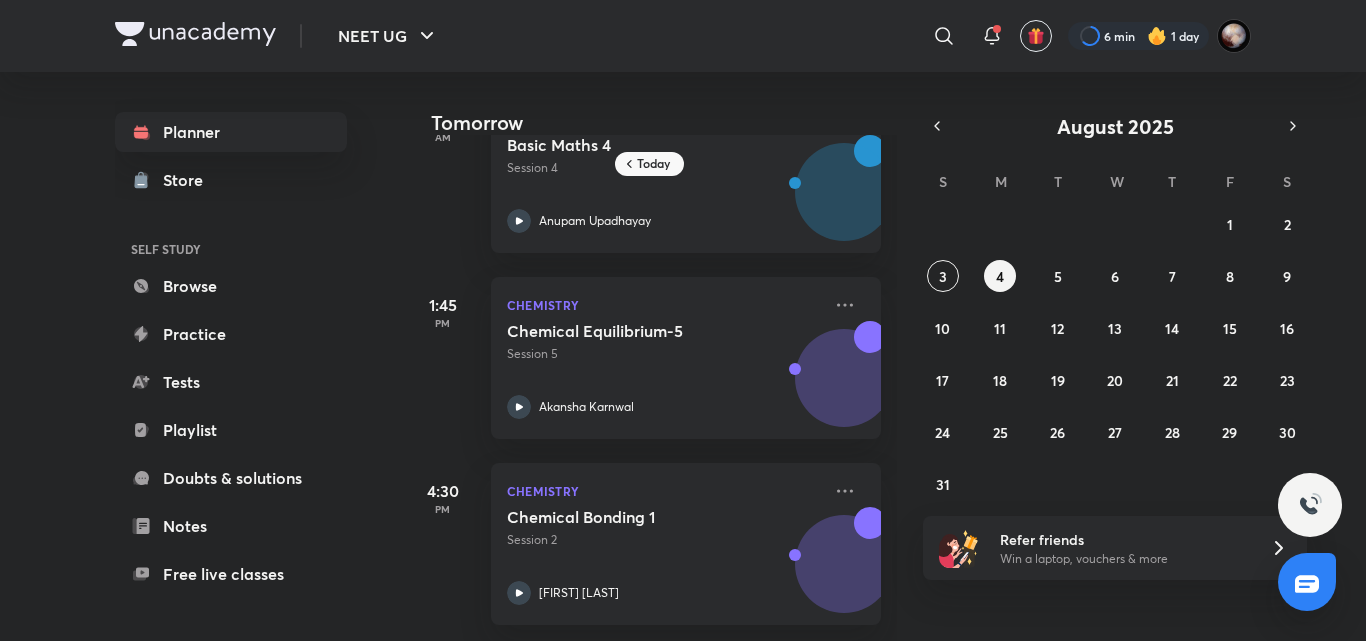scroll, scrollTop: 84, scrollLeft: 0, axis: vertical 